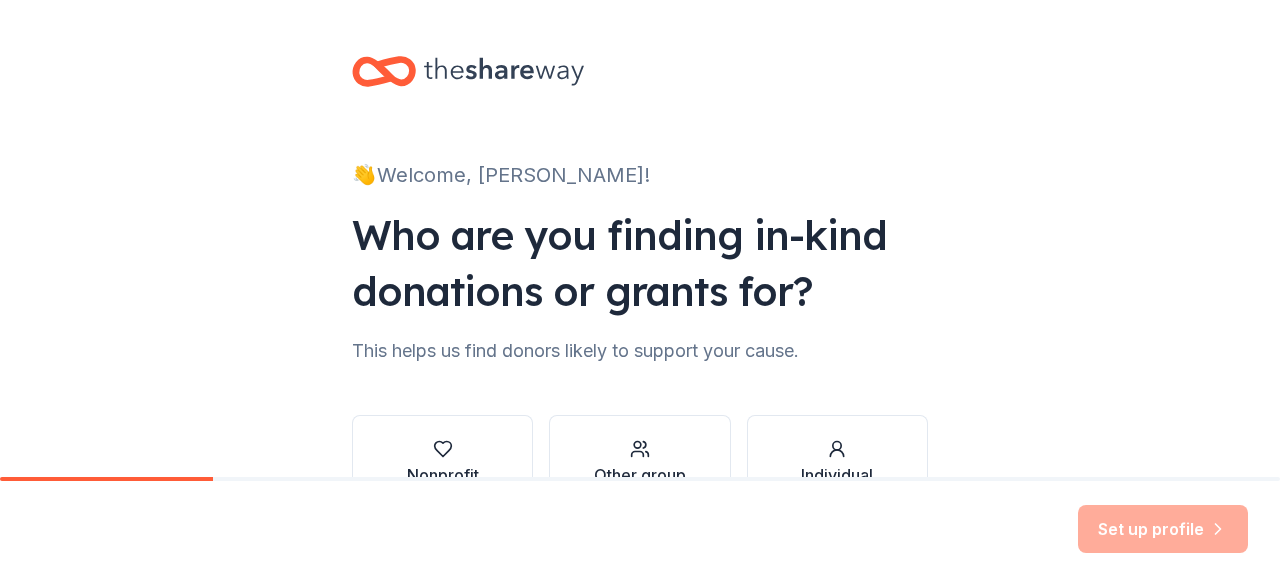 scroll, scrollTop: 0, scrollLeft: 0, axis: both 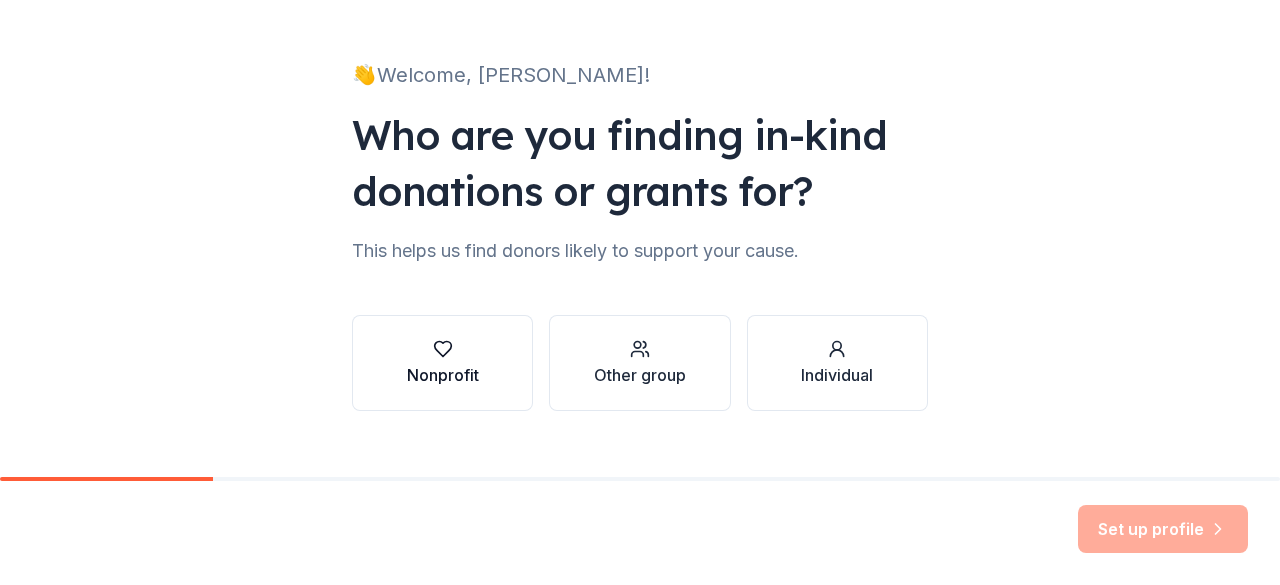 click on "Nonprofit" at bounding box center (442, 363) 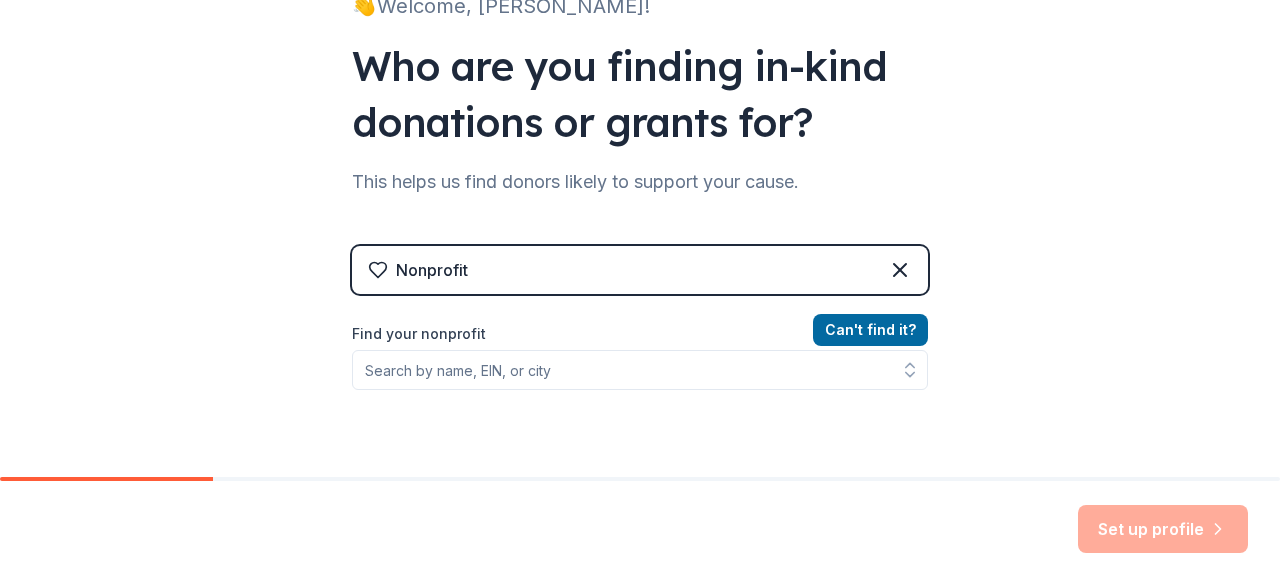 scroll, scrollTop: 200, scrollLeft: 0, axis: vertical 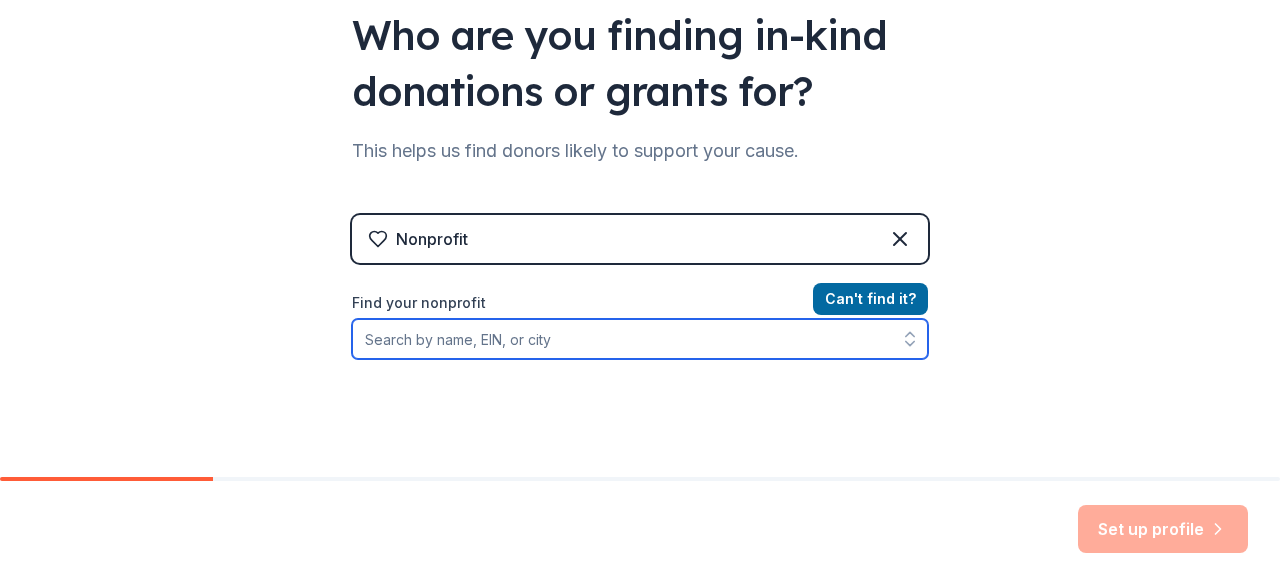 click on "Find your nonprofit" at bounding box center [640, 339] 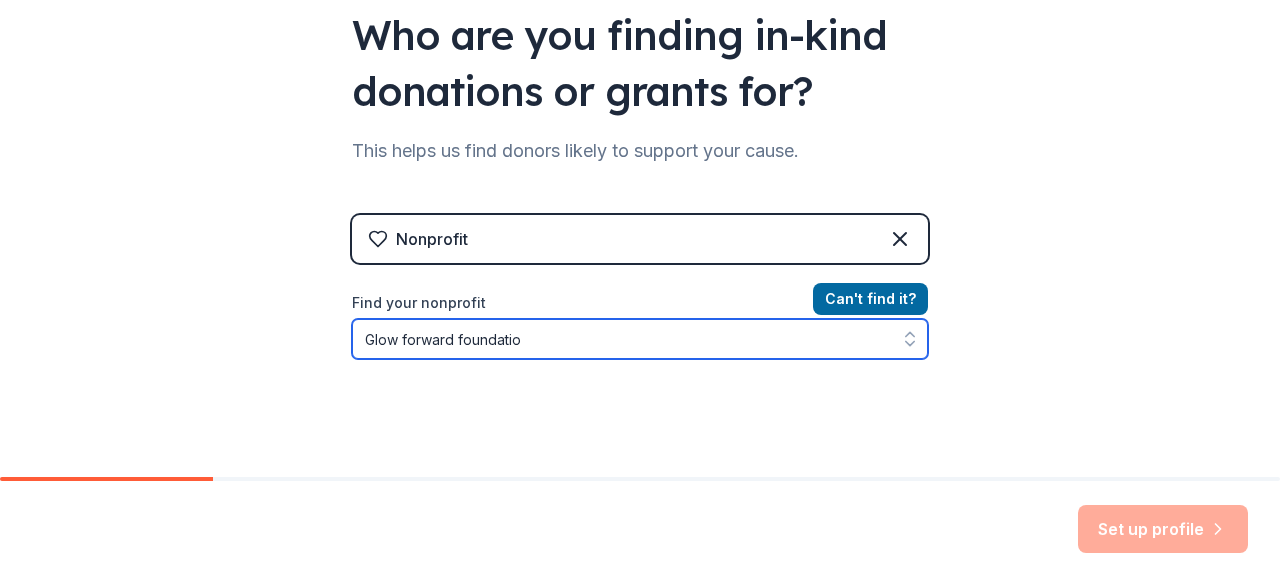 type on "Glow forward foundation" 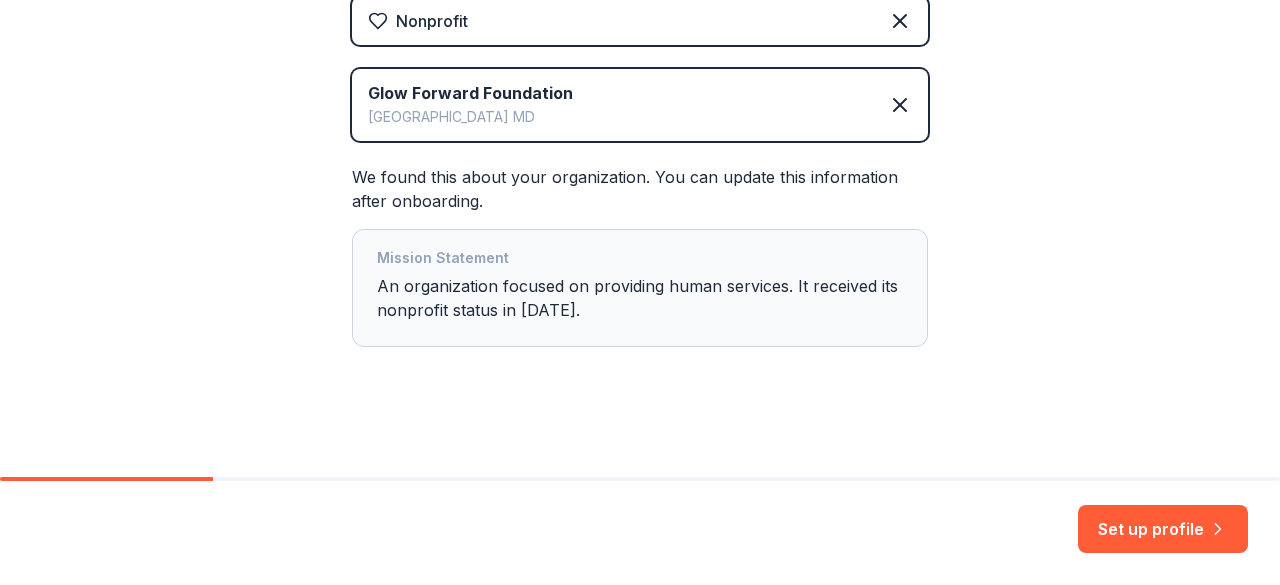 scroll, scrollTop: 423, scrollLeft: 0, axis: vertical 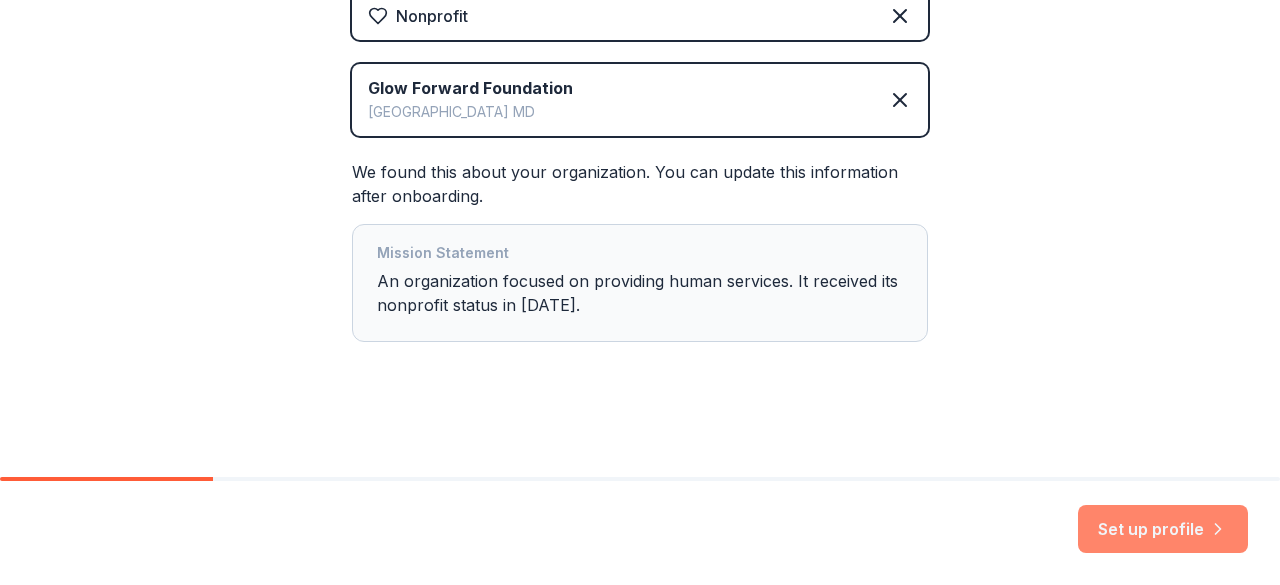 click on "Set up profile" at bounding box center [1163, 529] 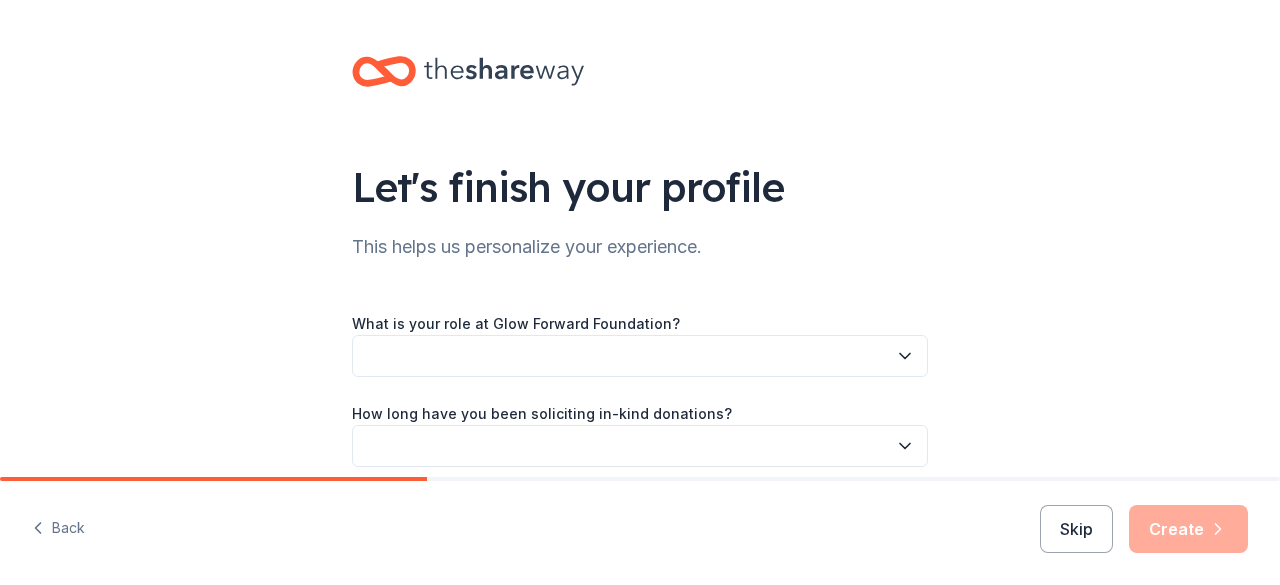 click 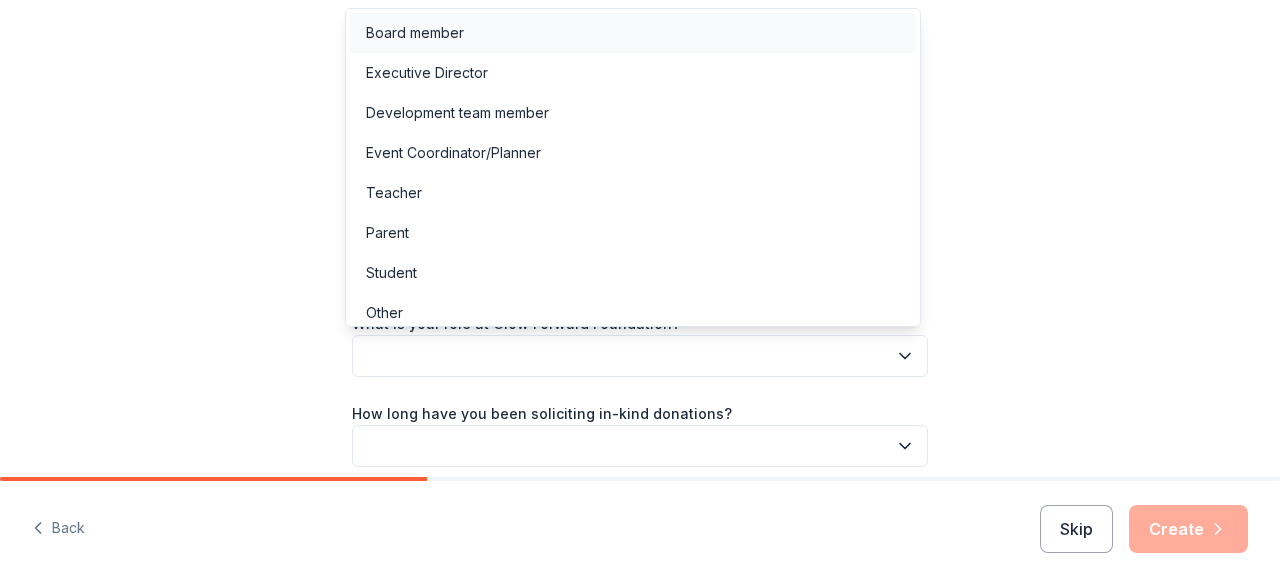 click on "Board member" at bounding box center [633, 33] 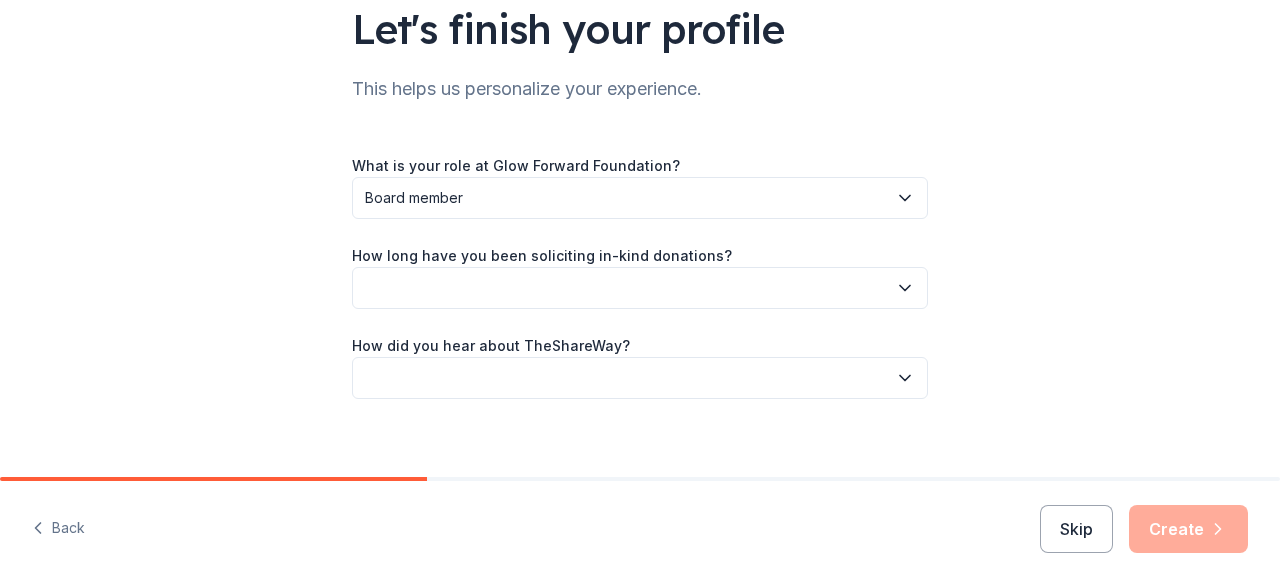 scroll, scrollTop: 176, scrollLeft: 0, axis: vertical 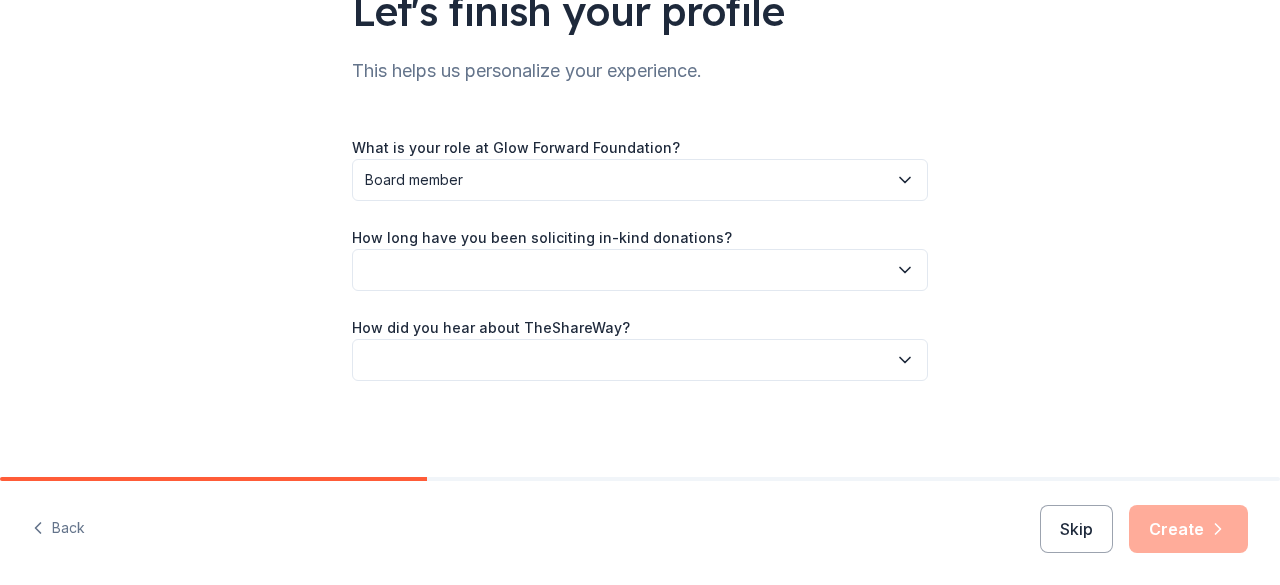 click 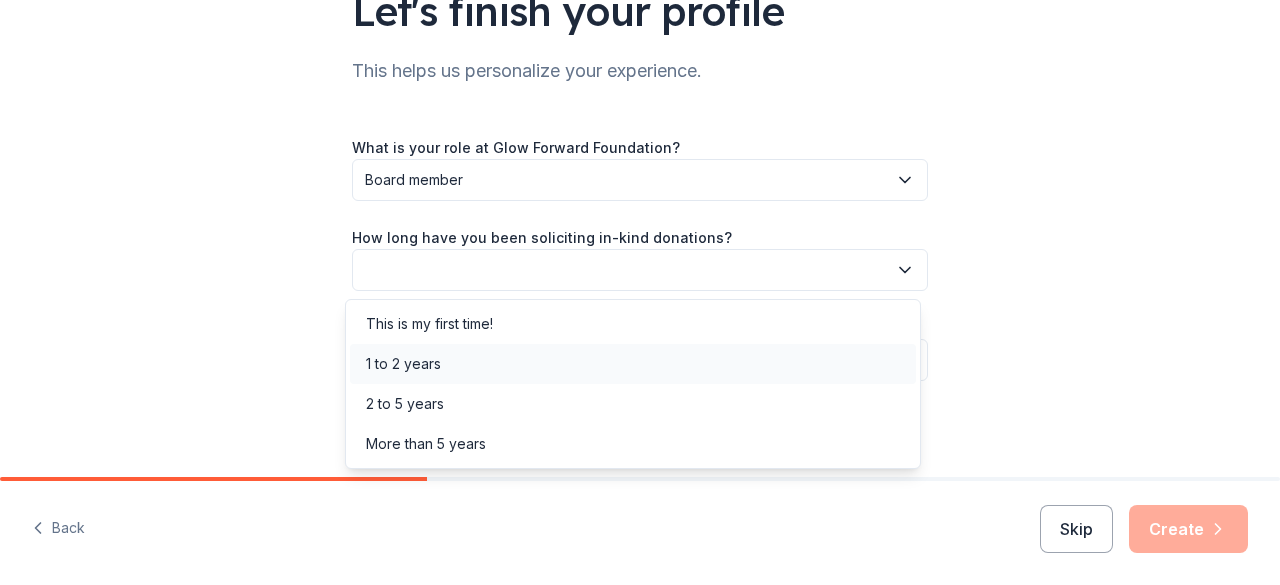 click on "1 to 2 years" at bounding box center [633, 364] 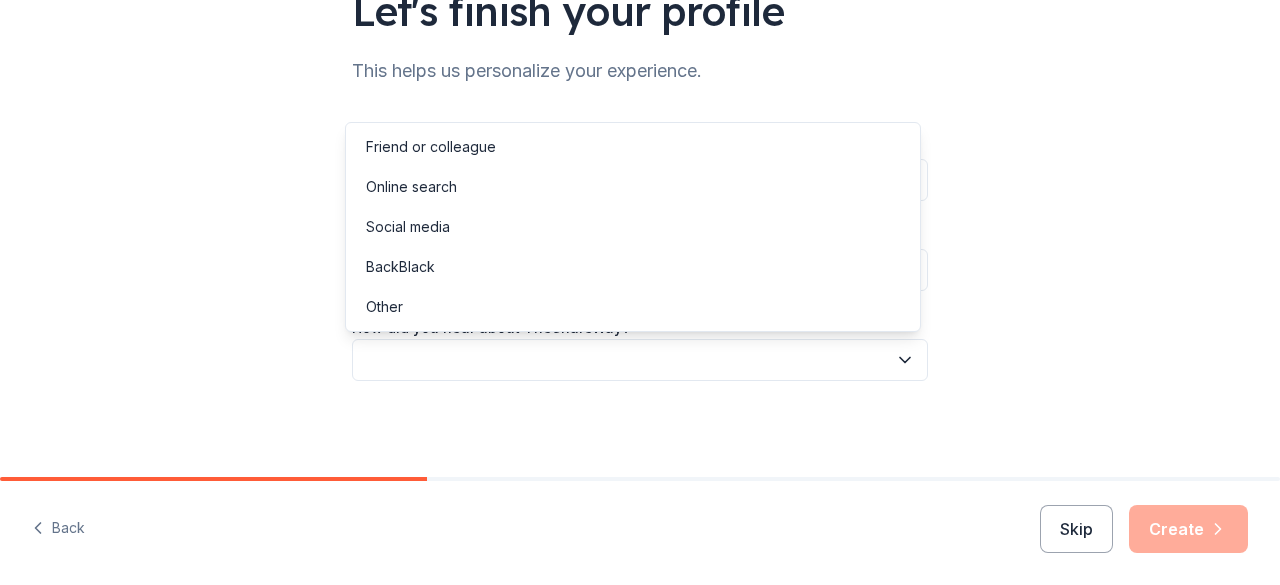 click 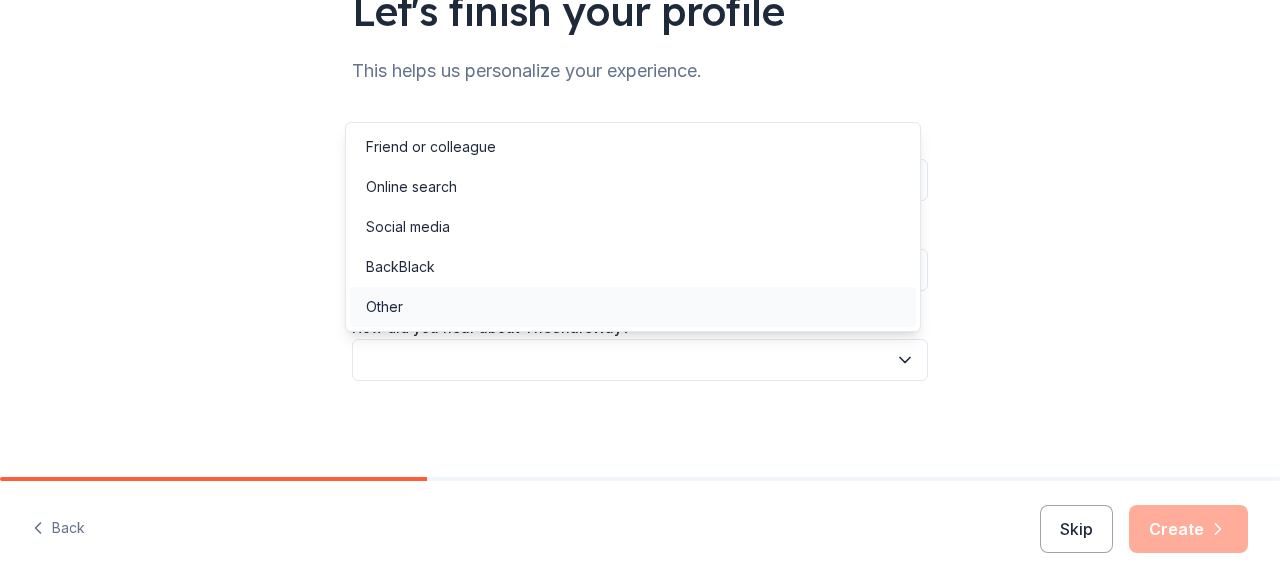 click on "Other" at bounding box center [633, 307] 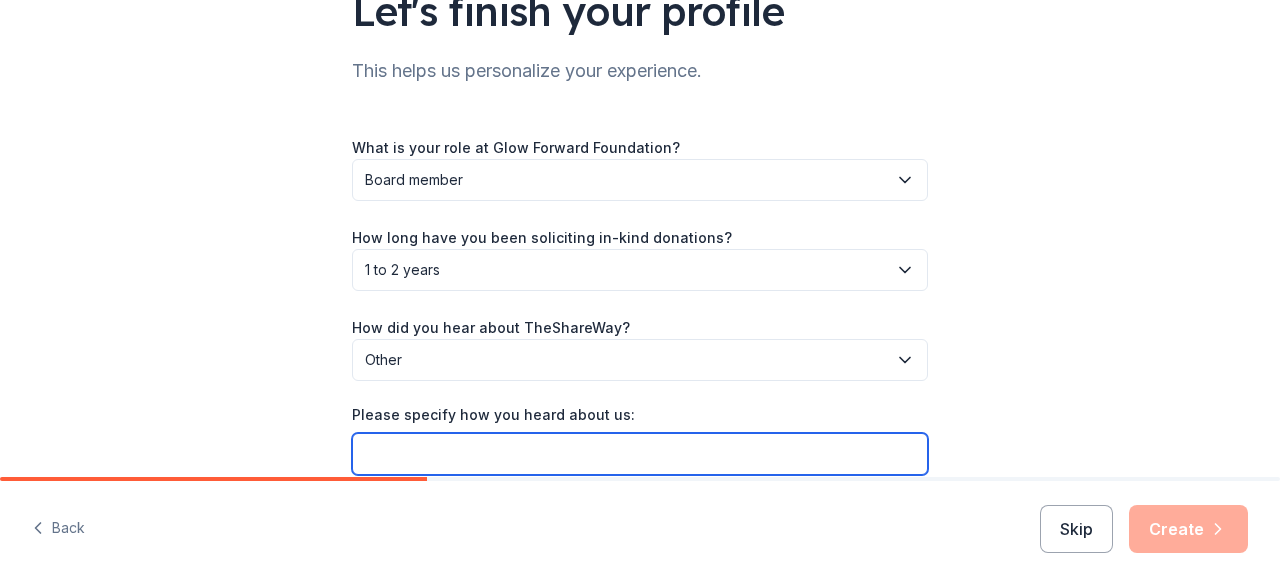 click on "Please specify how you heard about us:" at bounding box center (640, 454) 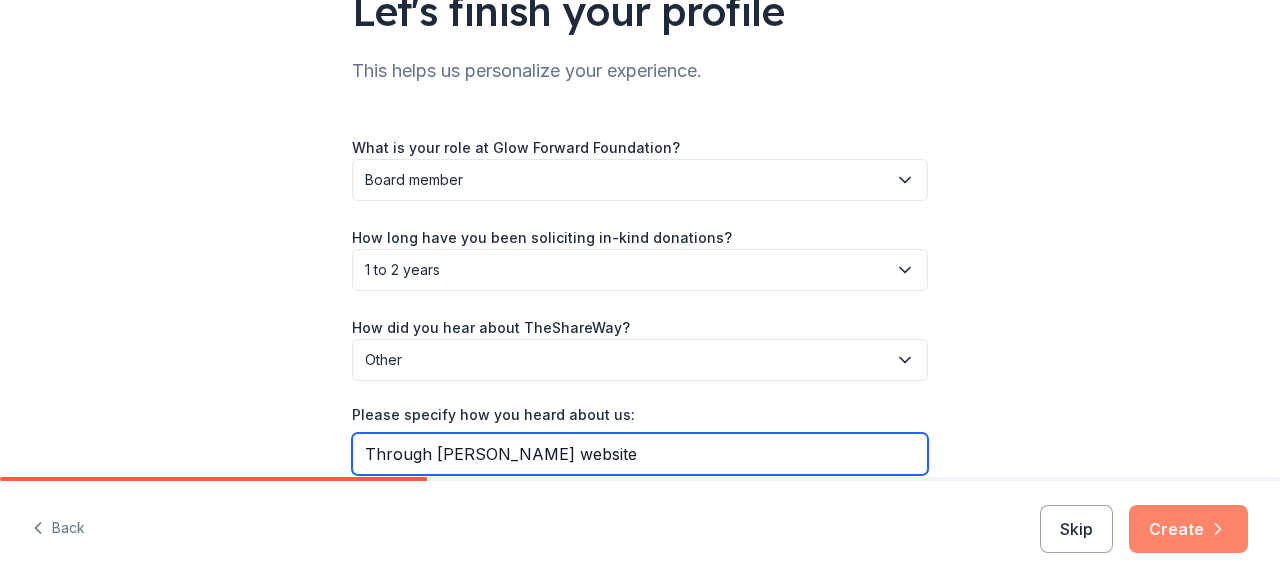 type on "Through Weis website" 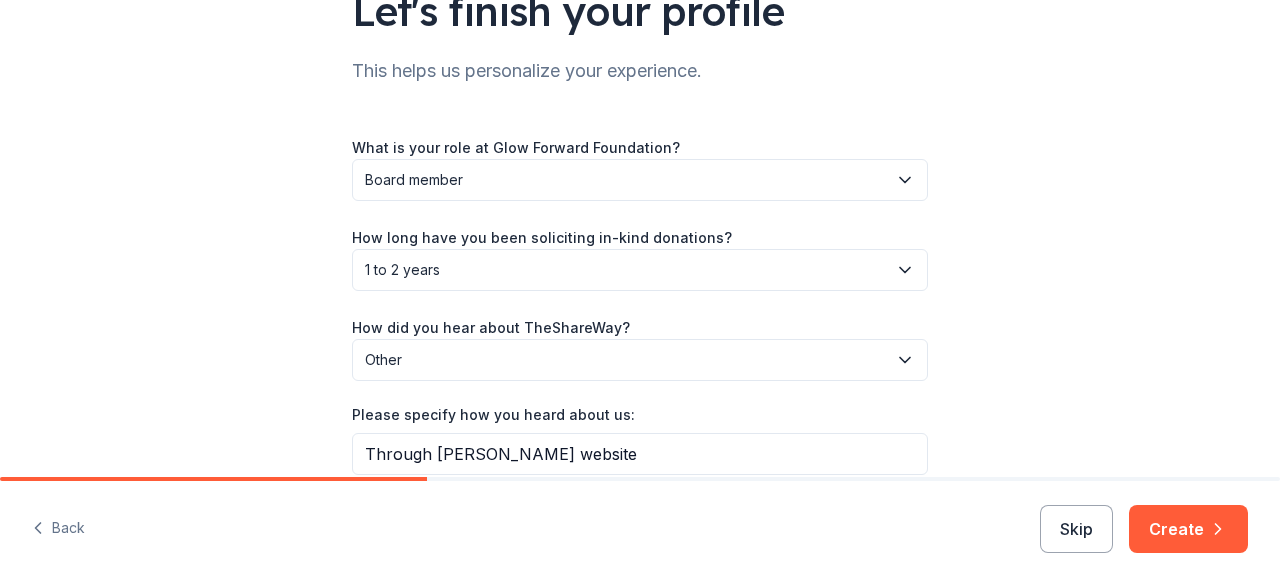 click on "Create" at bounding box center (1188, 529) 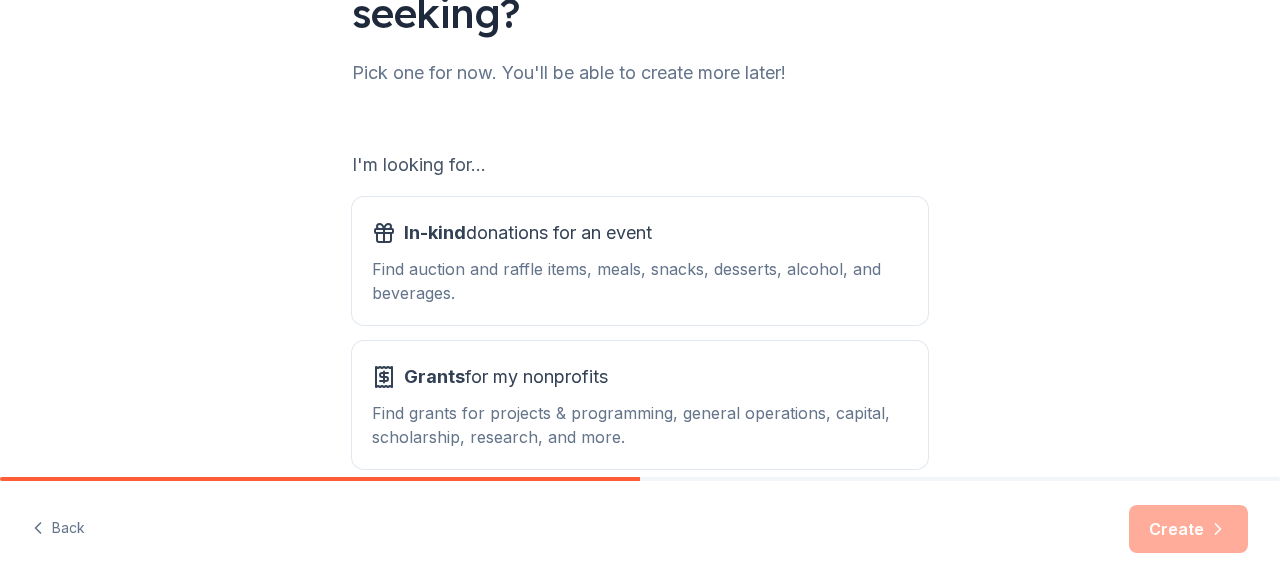 scroll, scrollTop: 200, scrollLeft: 0, axis: vertical 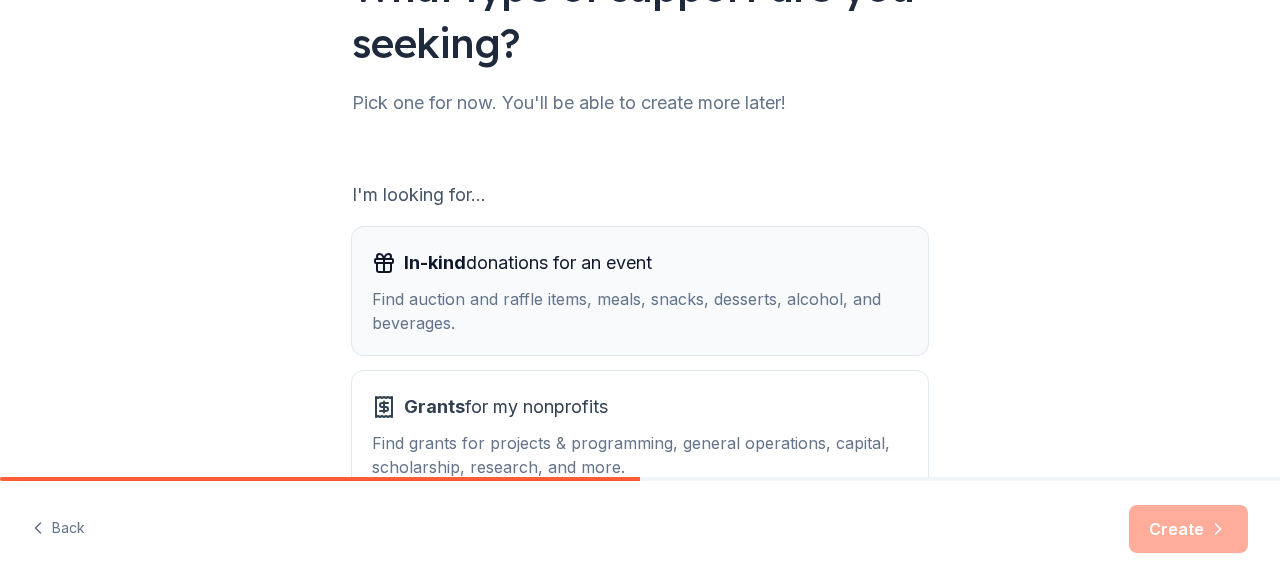click on "Find auction and raffle items, meals, snacks, desserts, alcohol, and beverages." at bounding box center (640, 311) 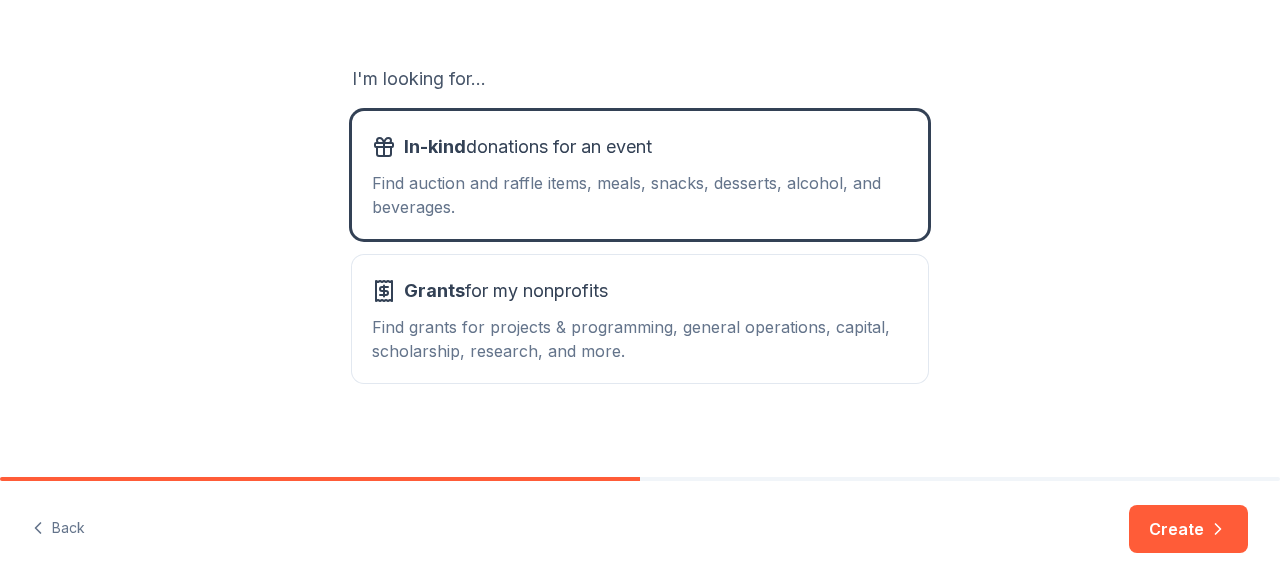 scroll, scrollTop: 330, scrollLeft: 0, axis: vertical 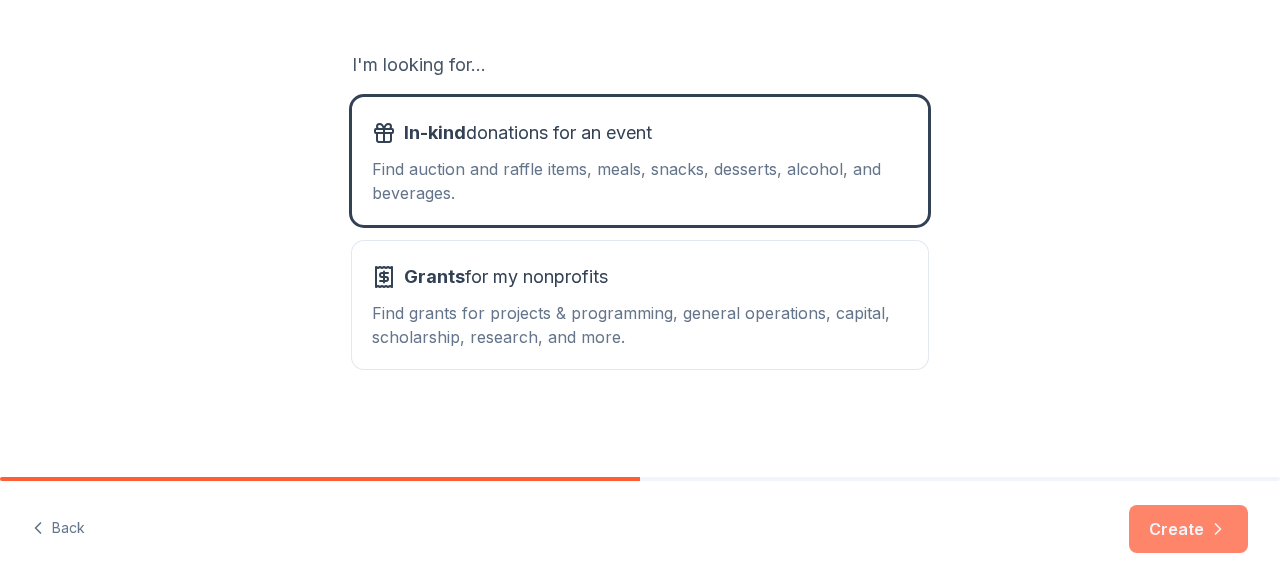 click on "Create" at bounding box center (1188, 529) 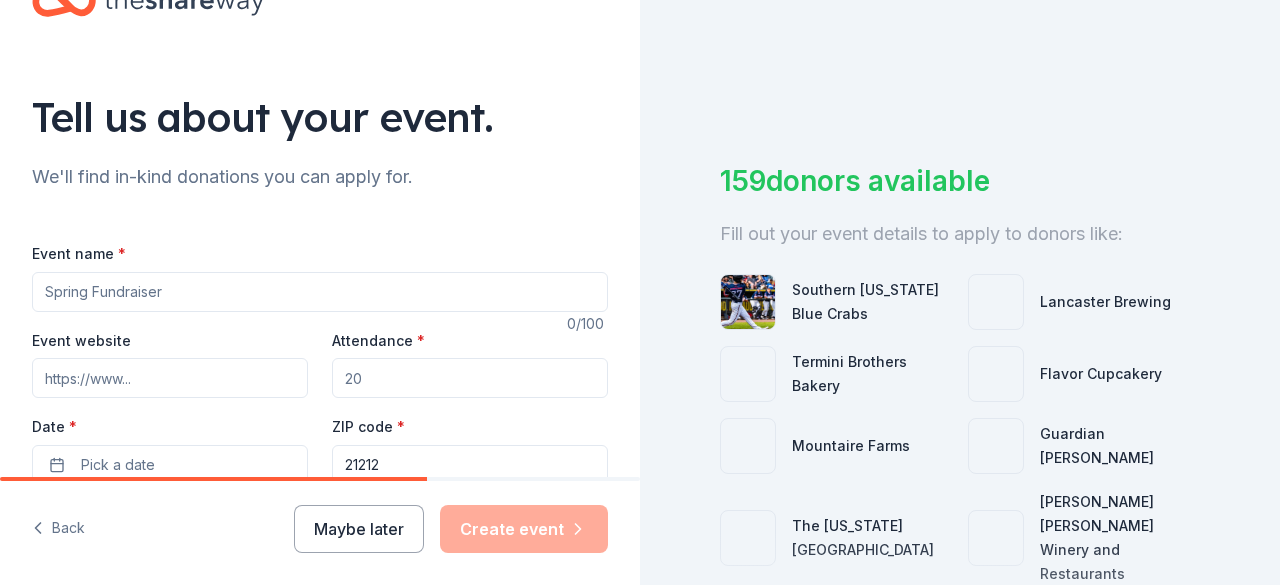 scroll, scrollTop: 100, scrollLeft: 0, axis: vertical 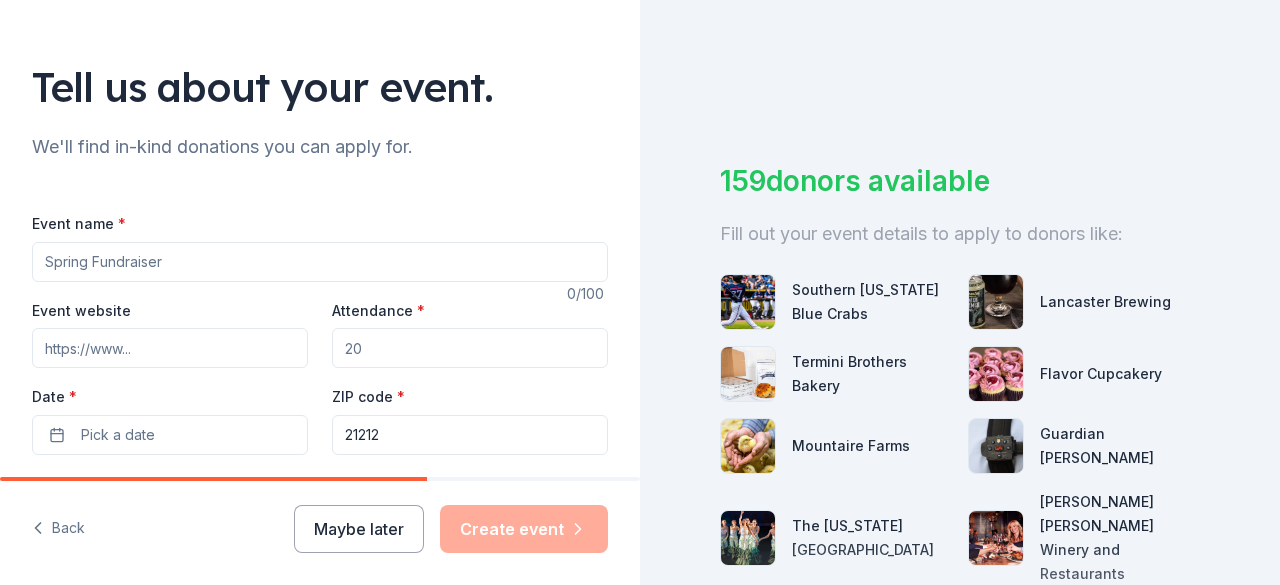 click on "Event name *" at bounding box center [320, 262] 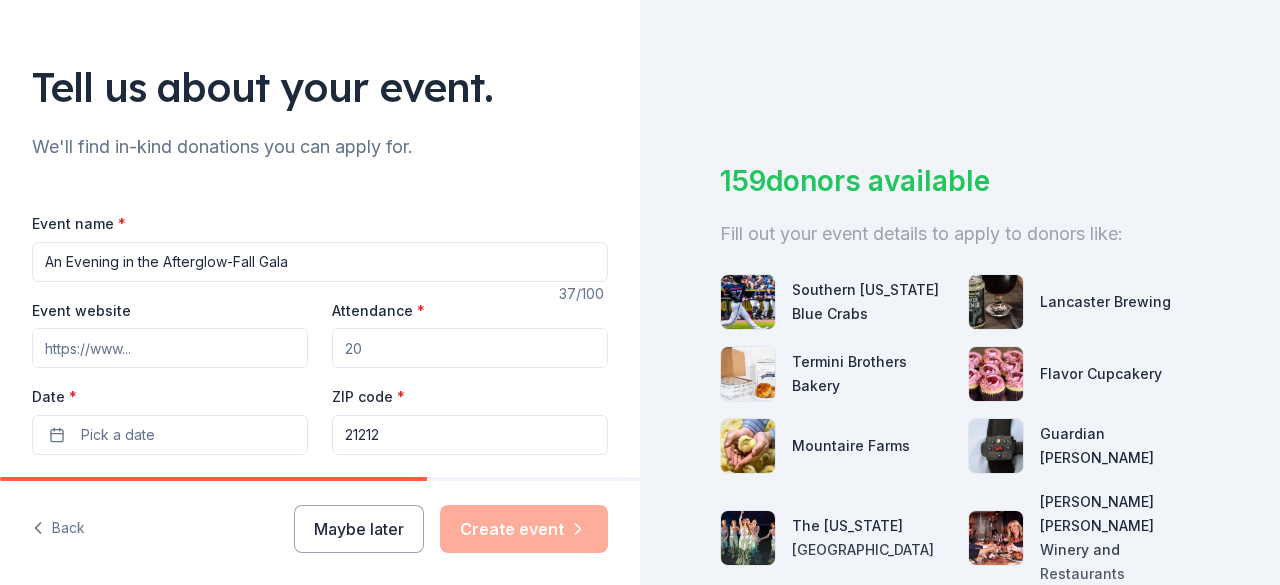 type on "An Evening in the Afterglow-Fall Gala" 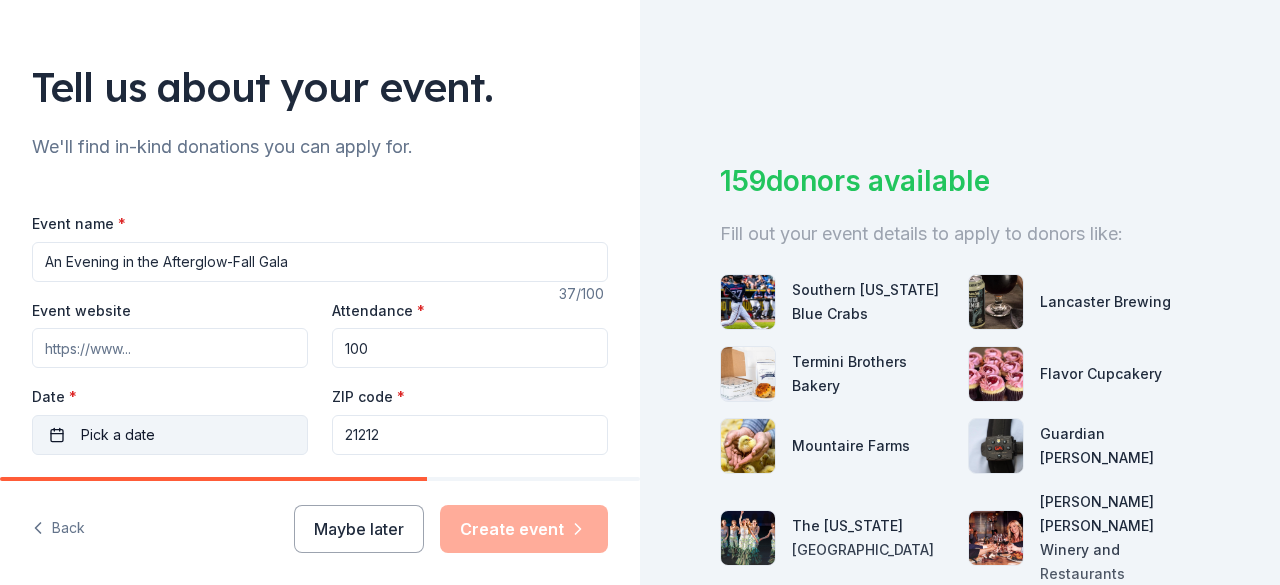 type on "100" 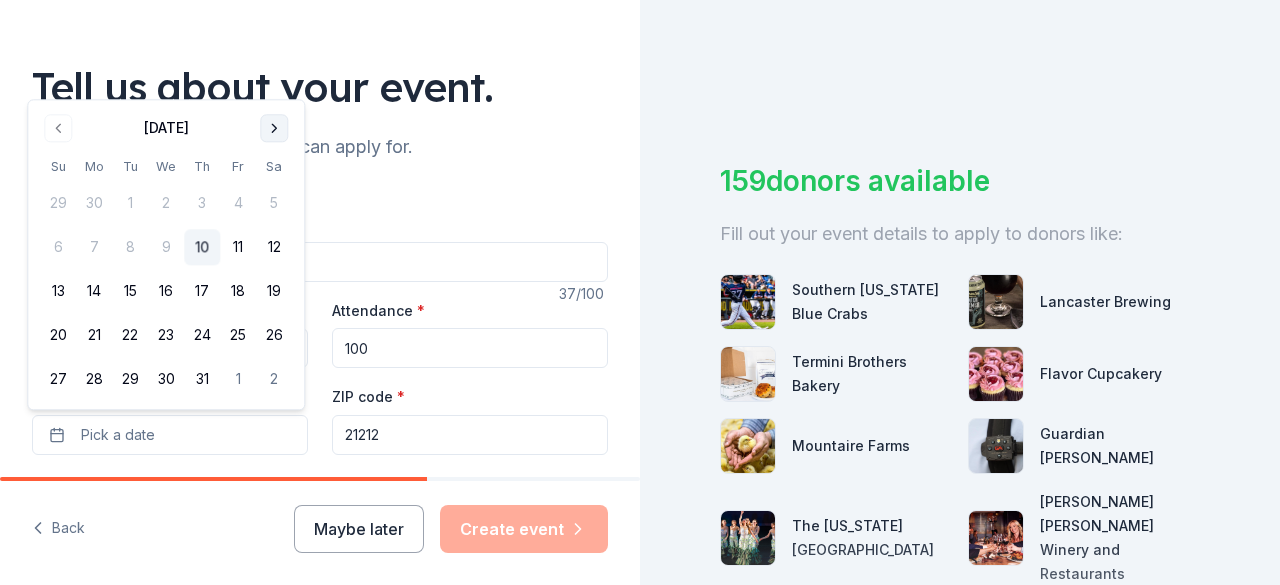 click at bounding box center (274, 128) 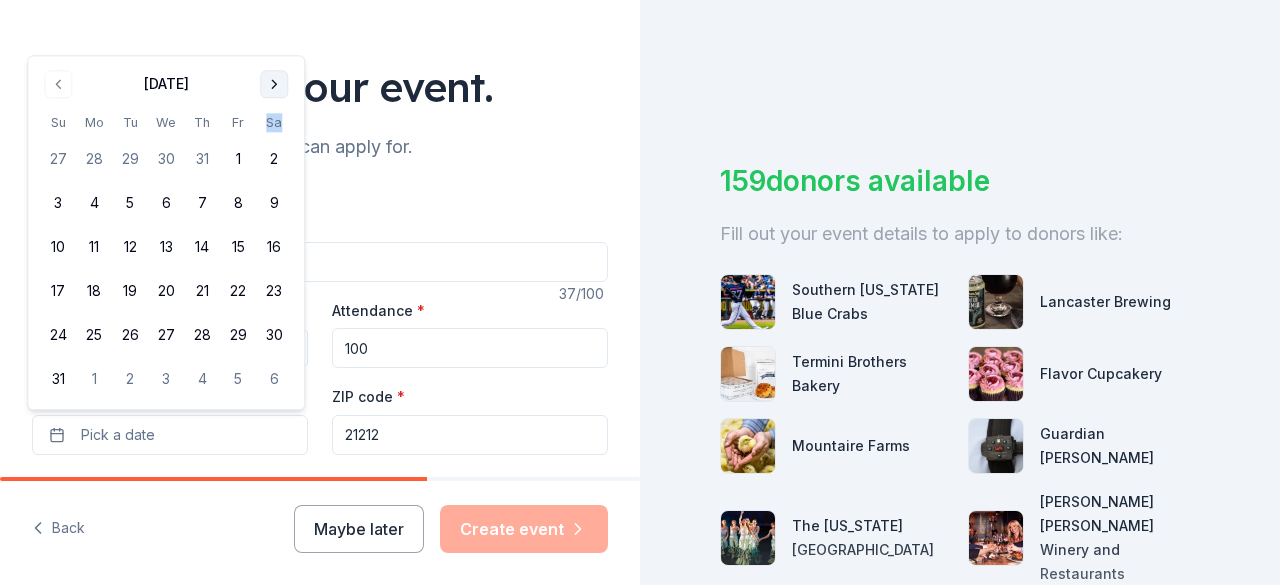 click on "Sa" at bounding box center [274, 122] 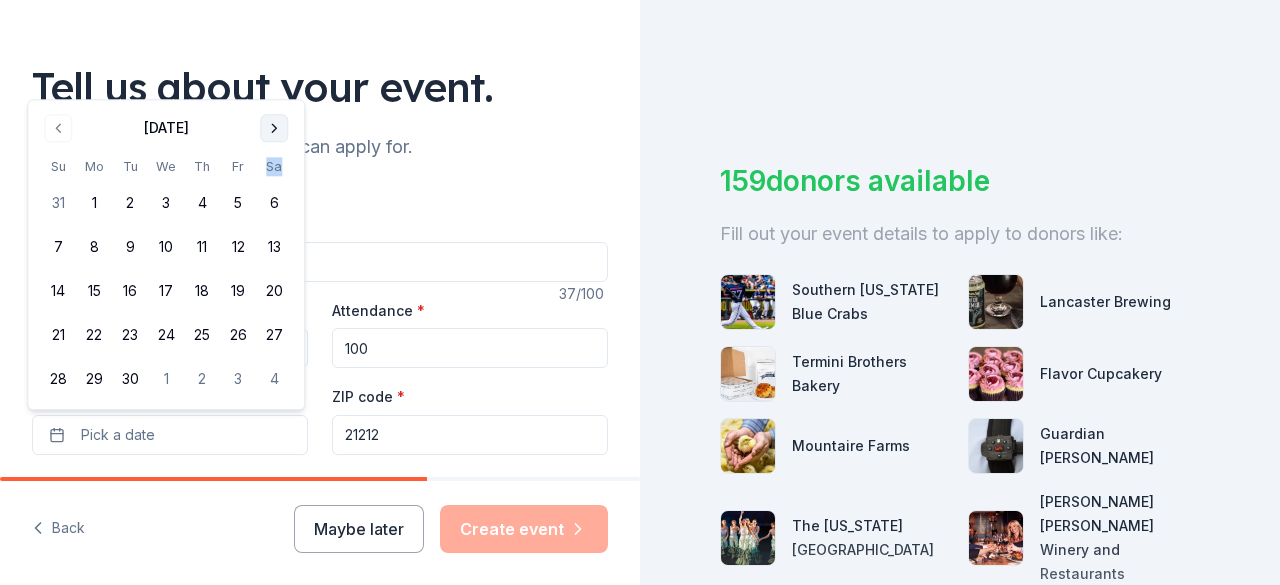 click at bounding box center [274, 128] 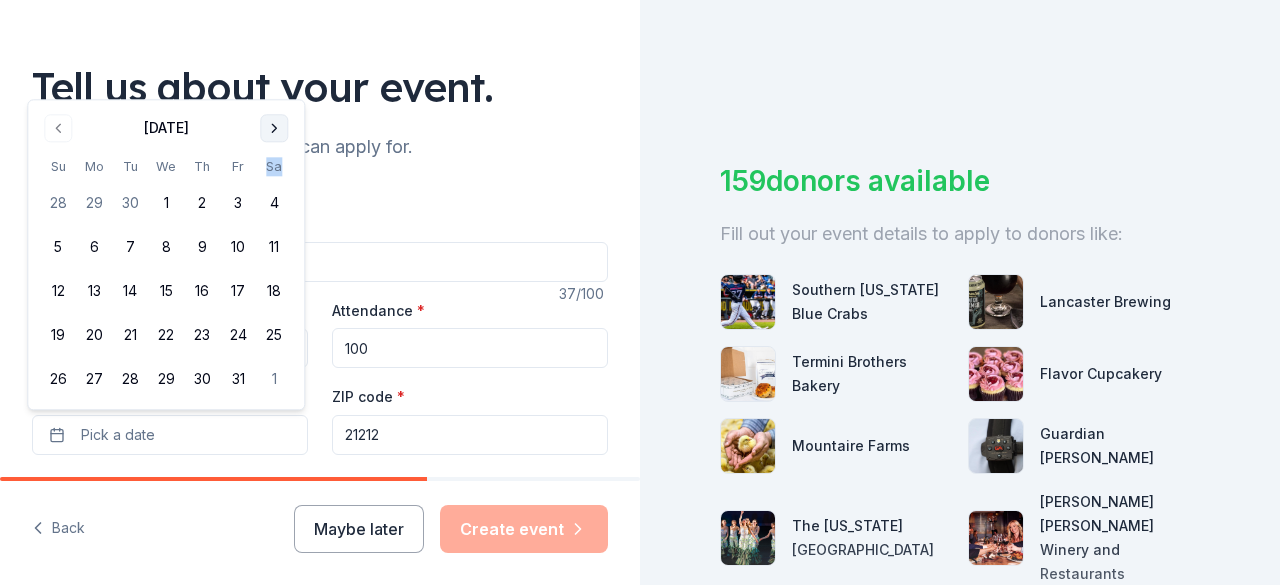 click at bounding box center [274, 128] 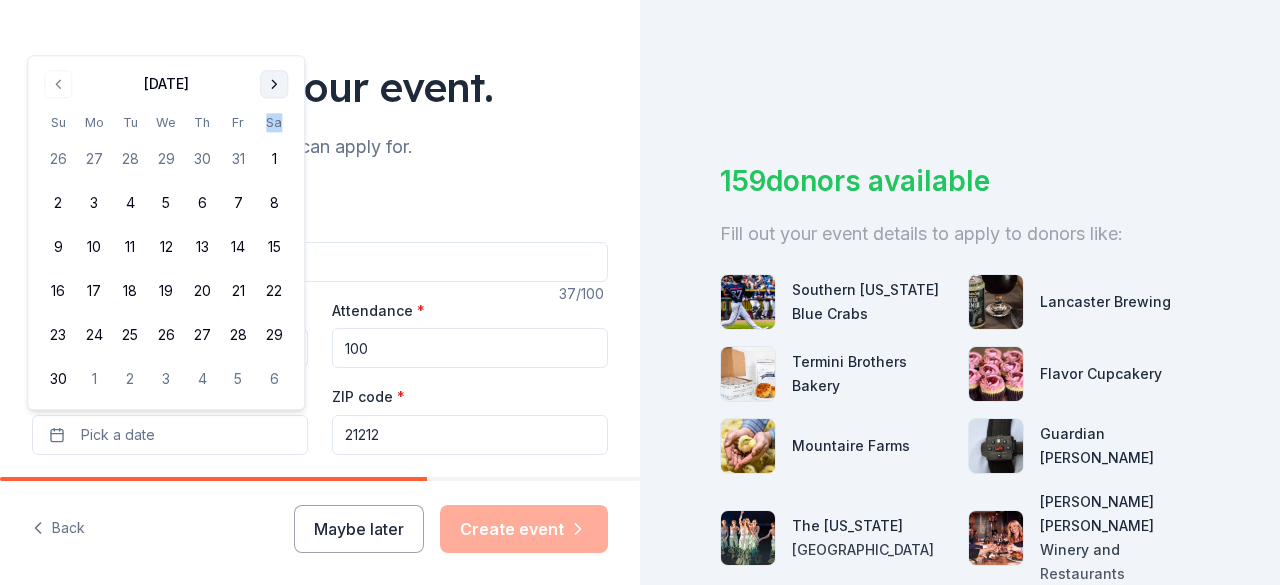 click at bounding box center [274, 84] 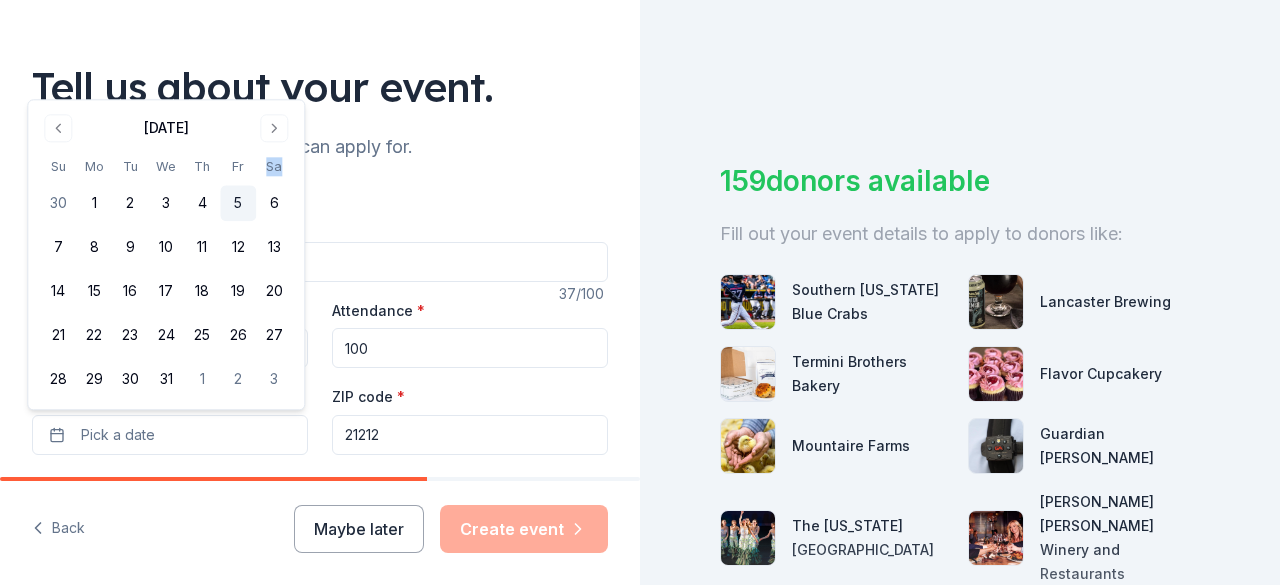 click on "5" at bounding box center [238, 204] 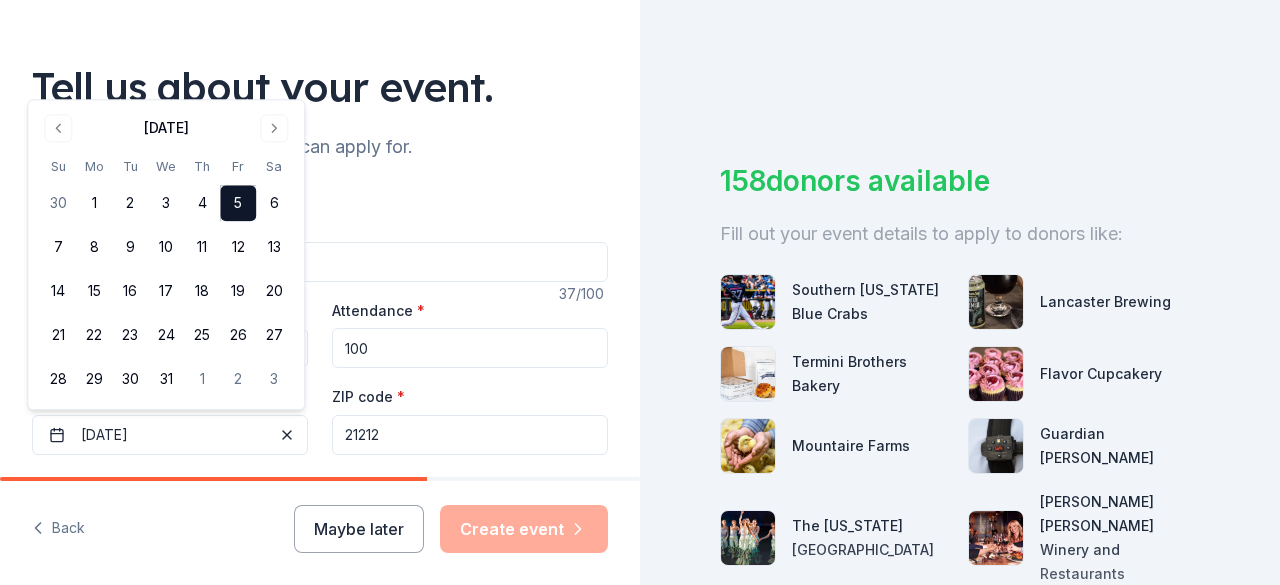 click on "21212" at bounding box center (470, 435) 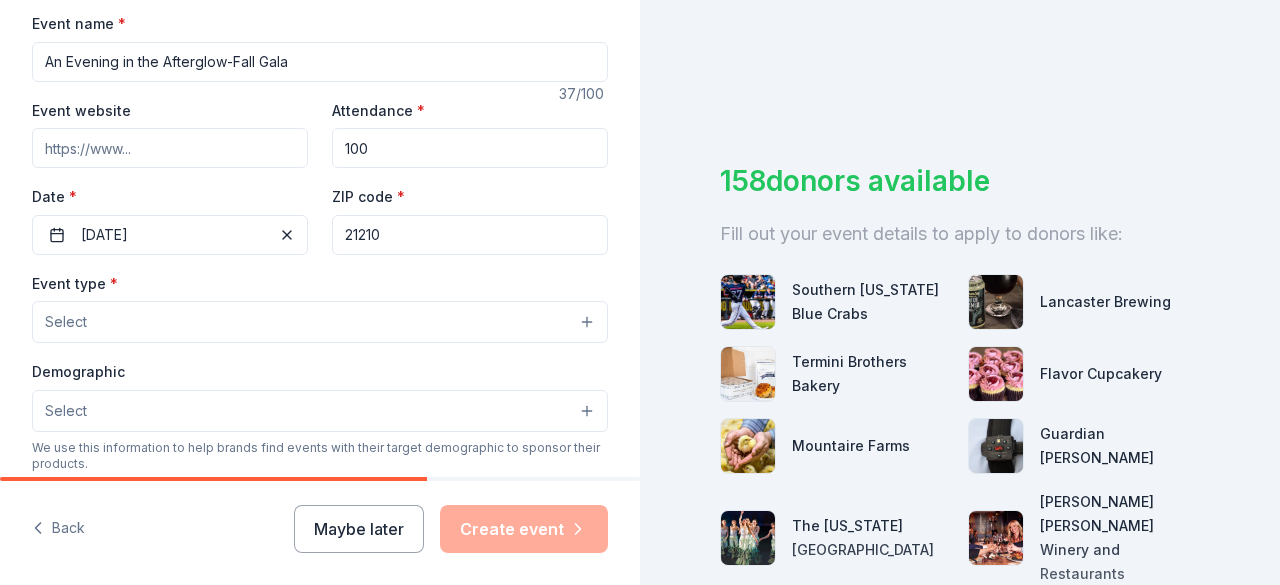 scroll, scrollTop: 400, scrollLeft: 0, axis: vertical 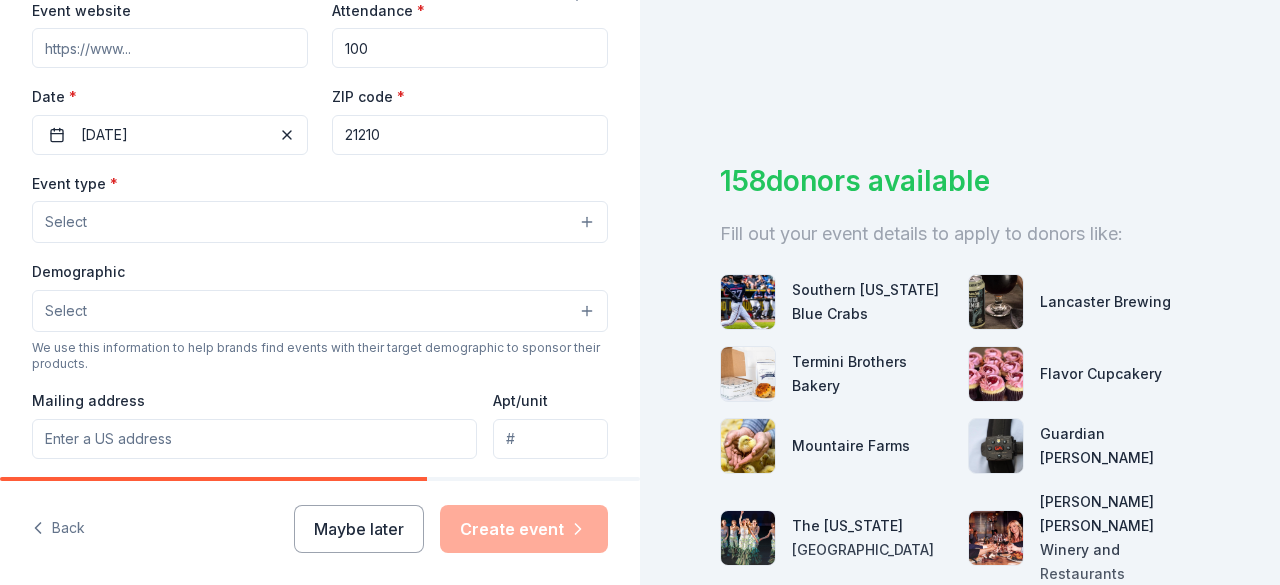 type on "21210" 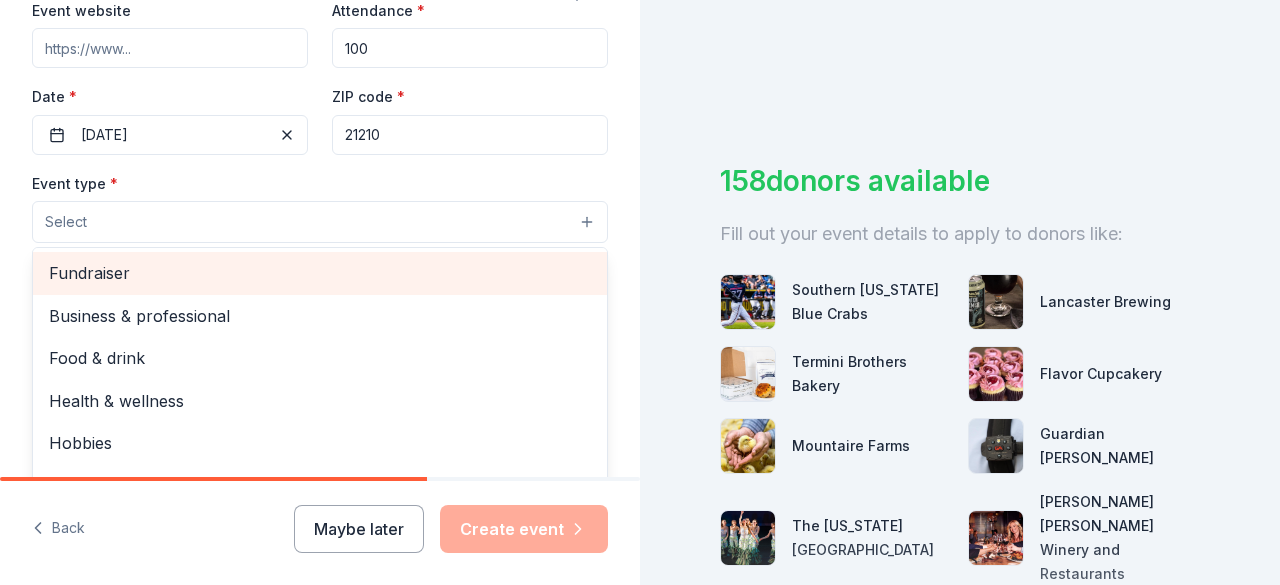 click on "Fundraiser" at bounding box center (320, 273) 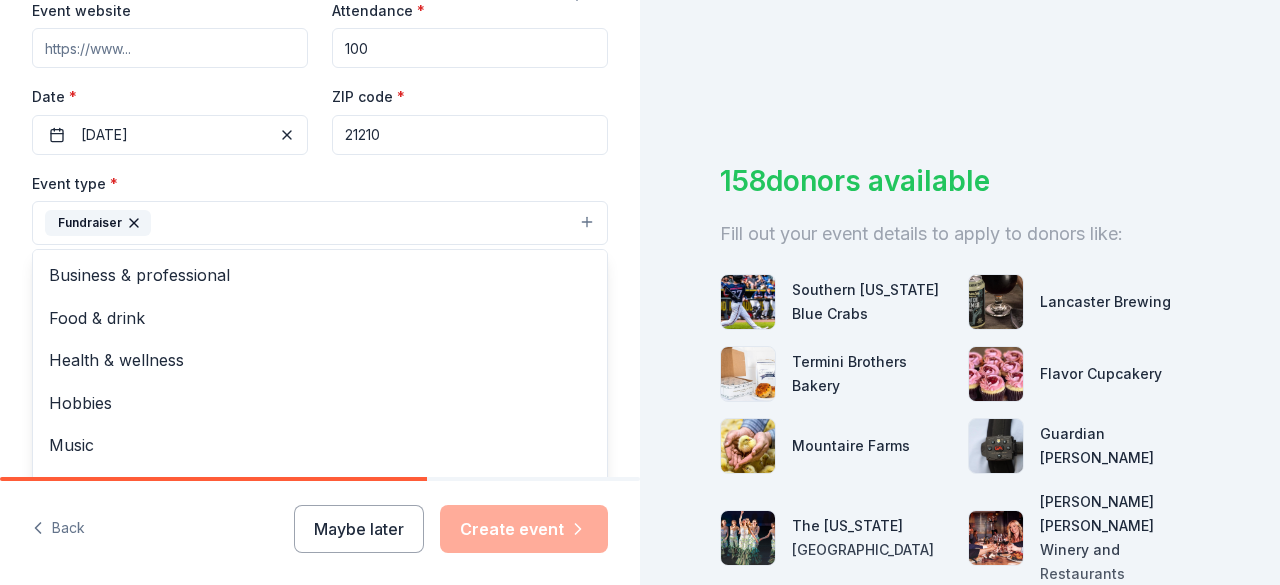 scroll, scrollTop: 500, scrollLeft: 0, axis: vertical 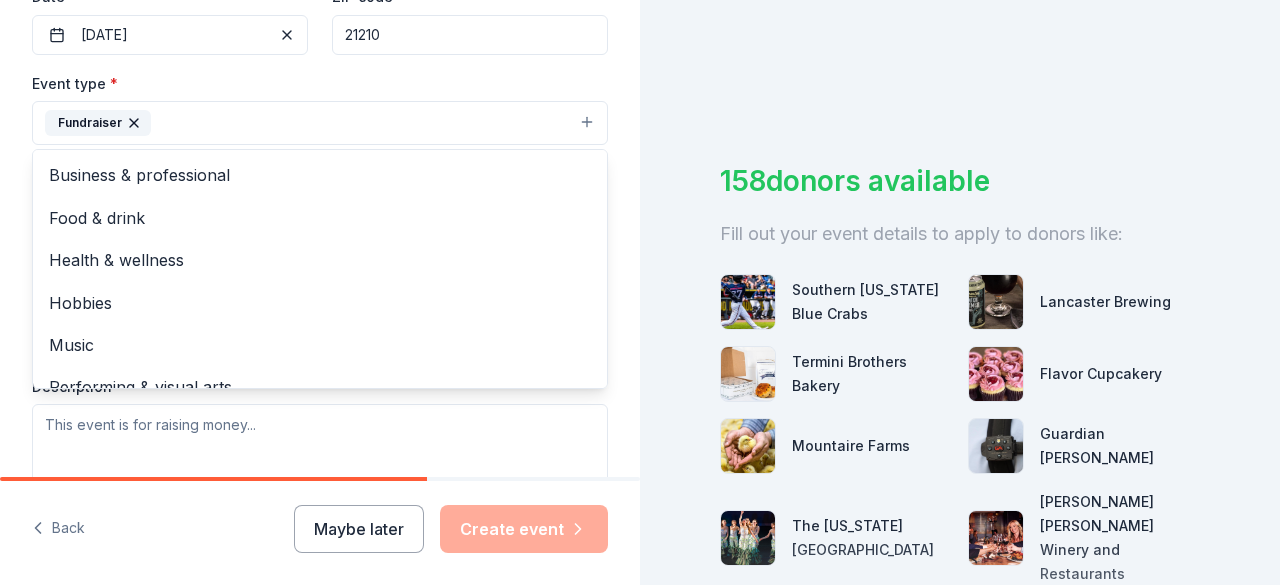 click on "Tell us about your event. We'll find in-kind donations you can apply for. Event name * An Evening in the Afterglow-Fall Gala 37 /100 Event website Attendance * 100 Date * 12/05/2025 ZIP code * 21210 Event type * Fundraiser Business & professional Food & drink Health & wellness Hobbies Music Performing & visual arts Demographic Select We use this information to help brands find events with their target demographic to sponsor their products. Mailing address Apt/unit Description What are you looking for? * Auction & raffle Meals Snacks Desserts Alcohol Beverages Send me reminders Email me reminders of donor application deadlines Recurring event" at bounding box center (320, 166) 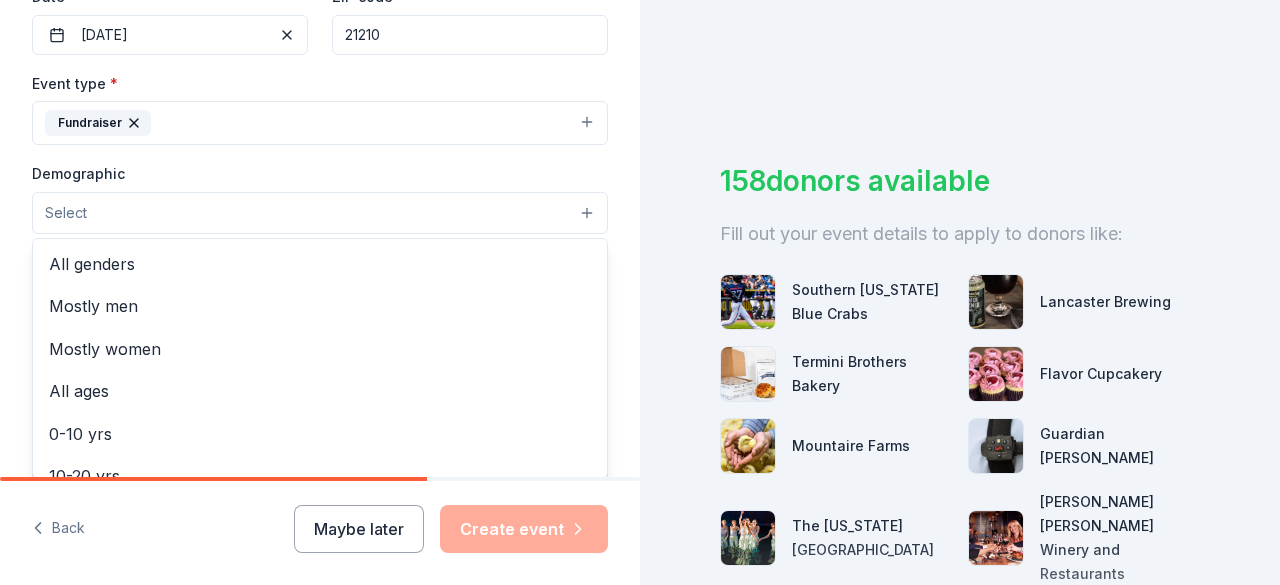 click on "Select" at bounding box center [320, 213] 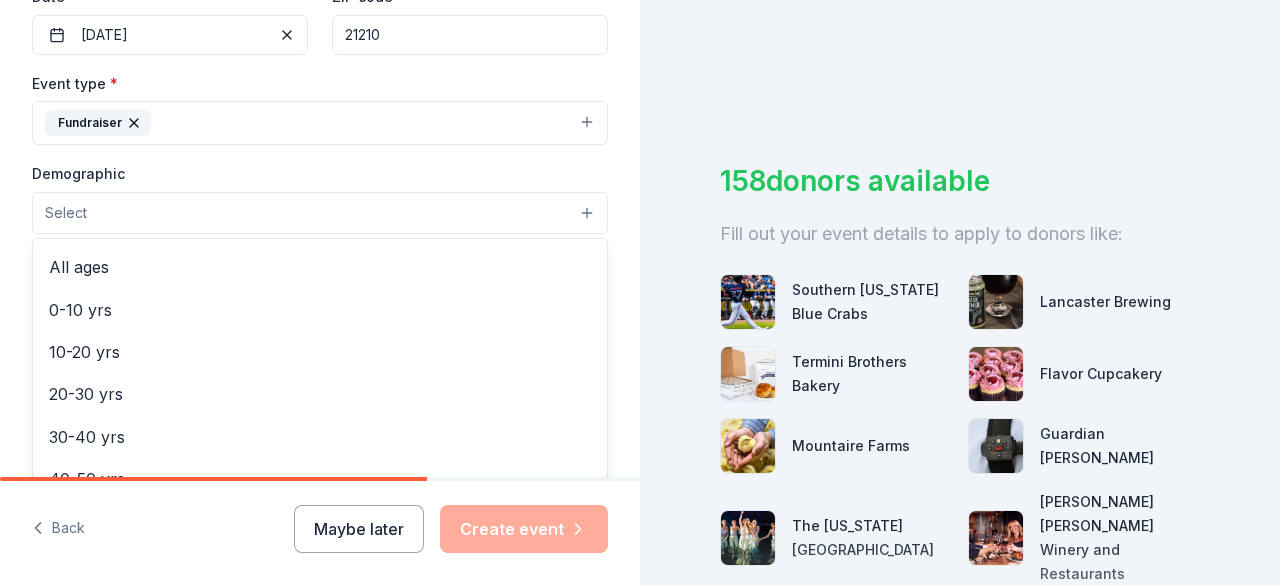 scroll, scrollTop: 120, scrollLeft: 0, axis: vertical 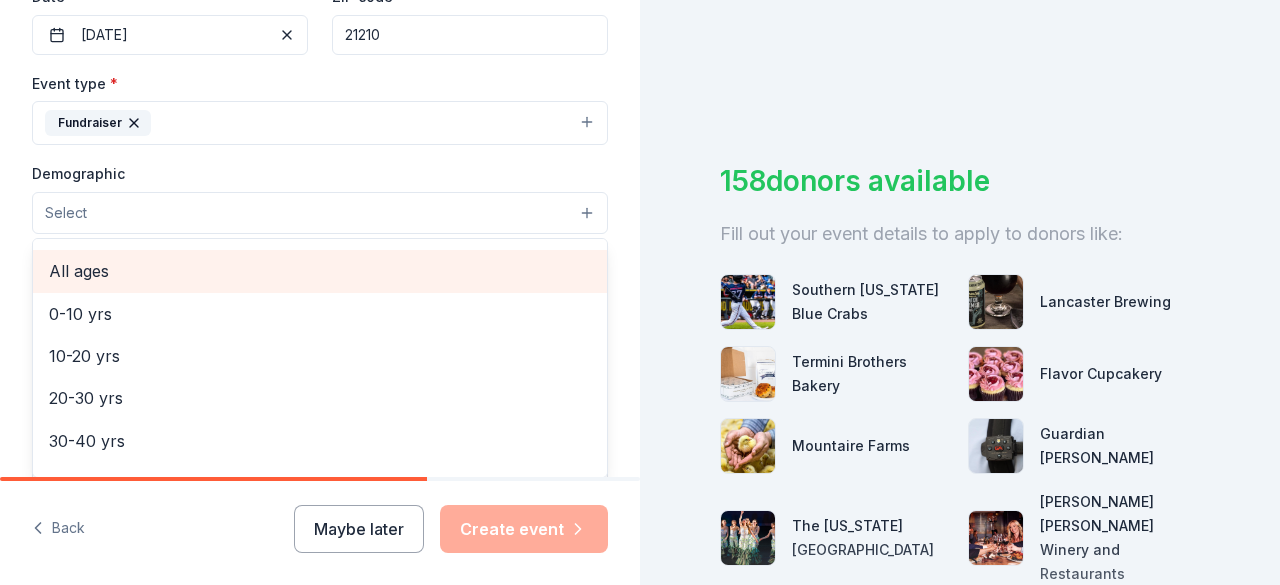 click on "All ages" at bounding box center (320, 271) 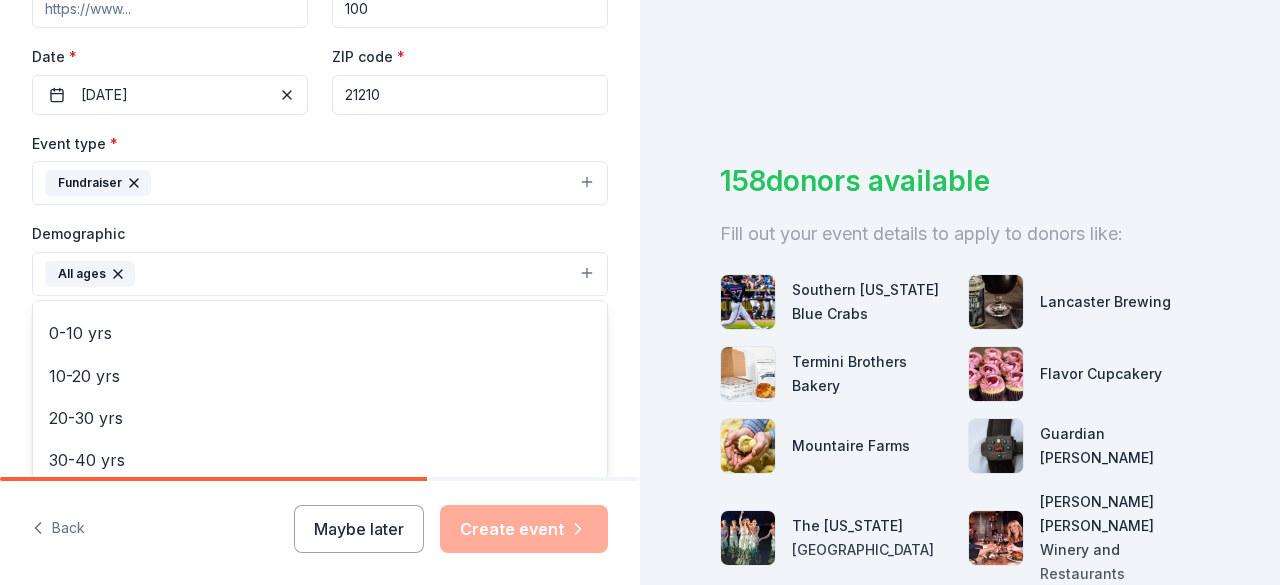 scroll, scrollTop: 400, scrollLeft: 0, axis: vertical 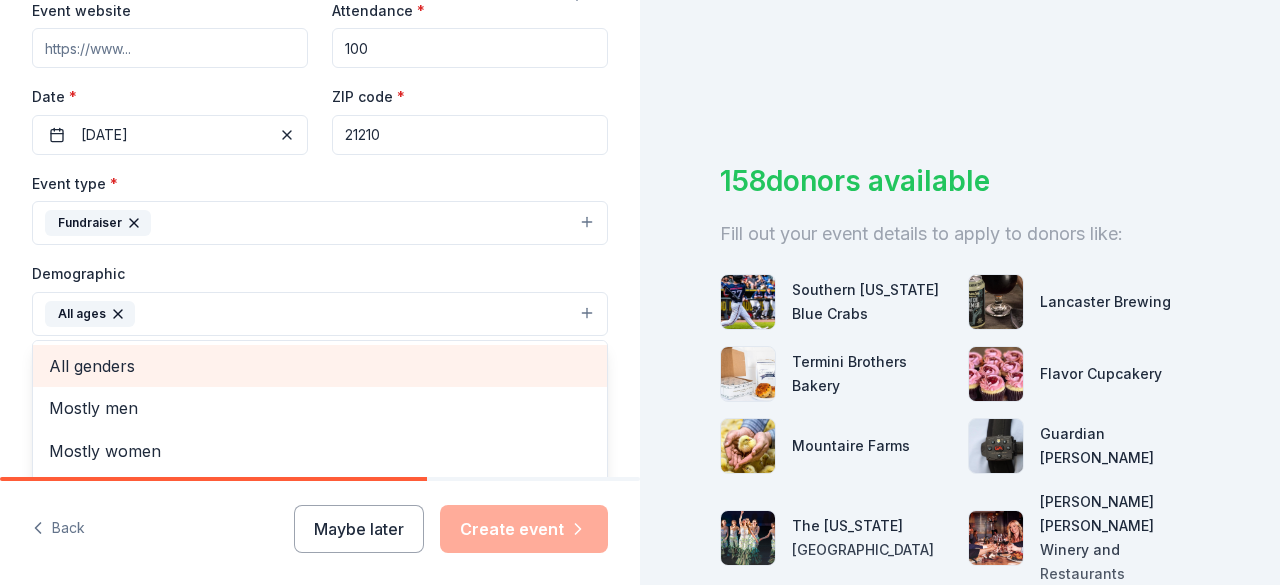 click on "All genders" at bounding box center (320, 366) 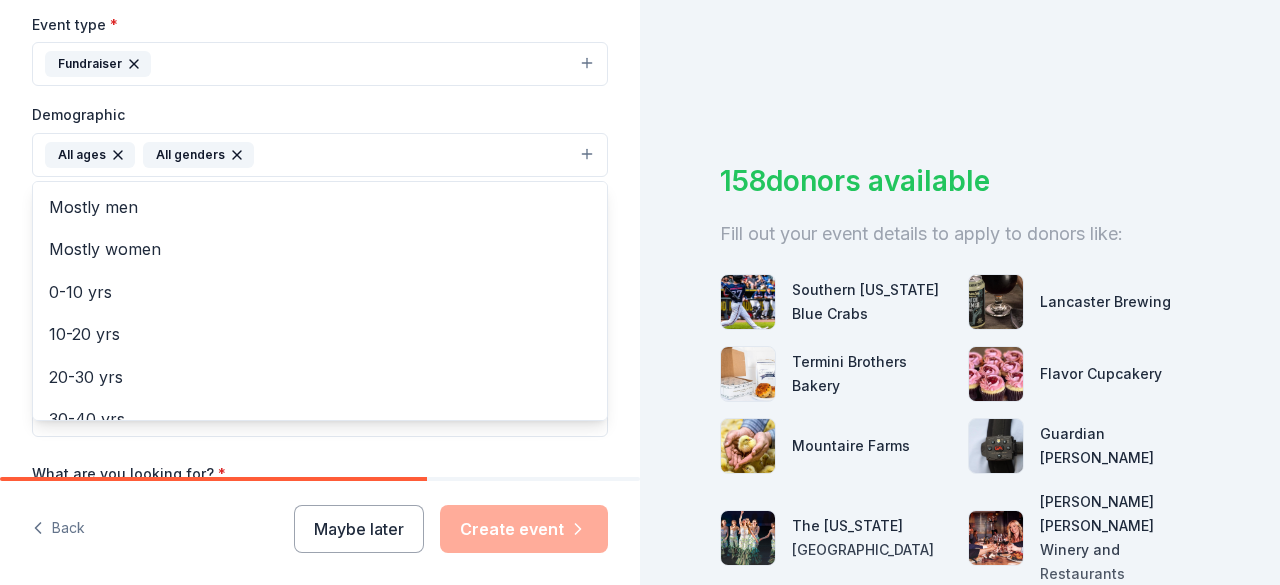 scroll, scrollTop: 600, scrollLeft: 0, axis: vertical 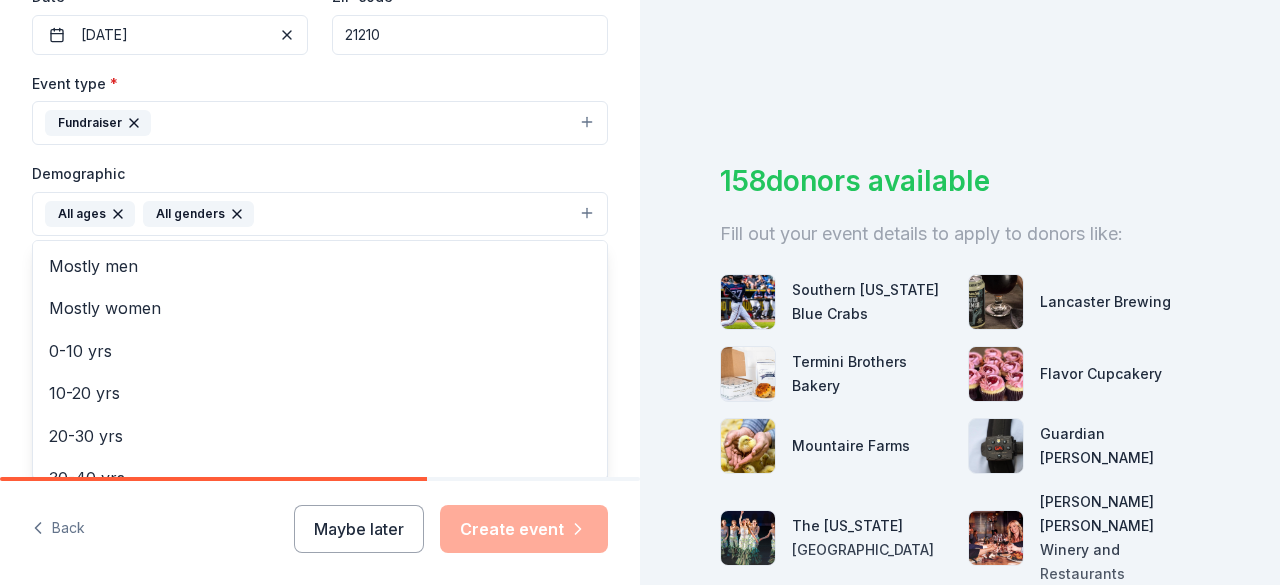 click on "Tell us about your event. We'll find in-kind donations you can apply for. Event name * An Evening in the Afterglow-Fall Gala 37 /100 Event website Attendance * 100 Date * 12/05/2025 ZIP code * 21210 Event type * Fundraiser Demographic All ages All genders Mostly men Mostly women 0-10 yrs 10-20 yrs 20-30 yrs 30-40 yrs 40-50 yrs 50-60 yrs 60-70 yrs 70-80 yrs 80+ yrs We use this information to help brands find events with their target demographic to sponsor their products. Mailing address Apt/unit Description What are you looking for? * Auction & raffle Meals Snacks Desserts Alcohol Beverages Send me reminders Email me reminders of donor application deadlines Recurring event" at bounding box center [320, 167] 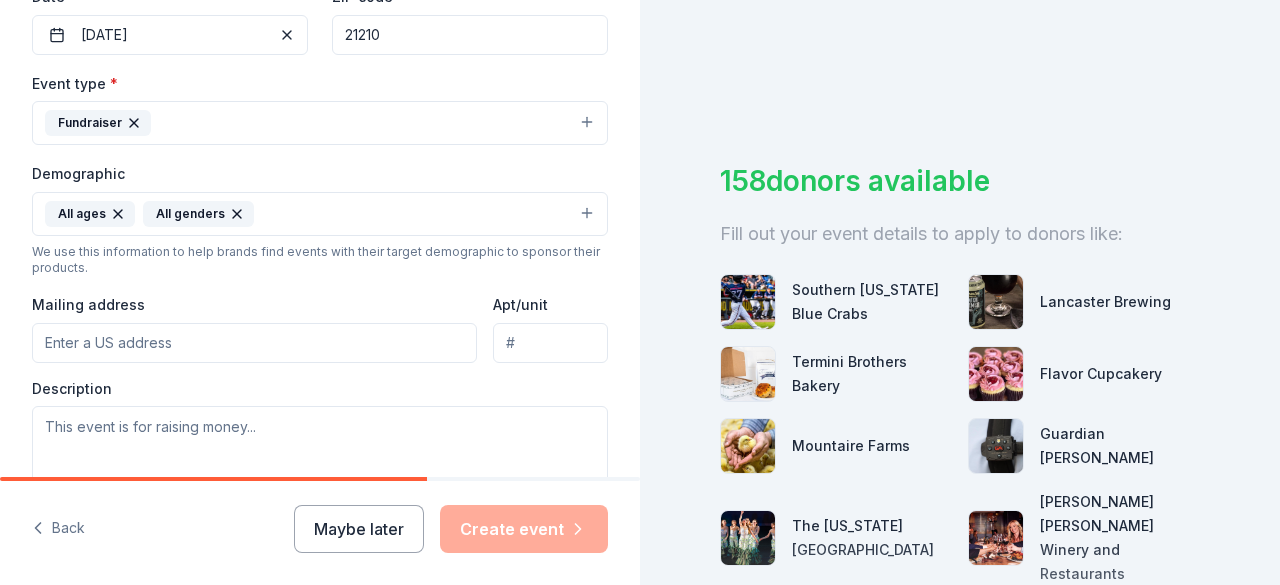 click on "Mailing address" at bounding box center (254, 343) 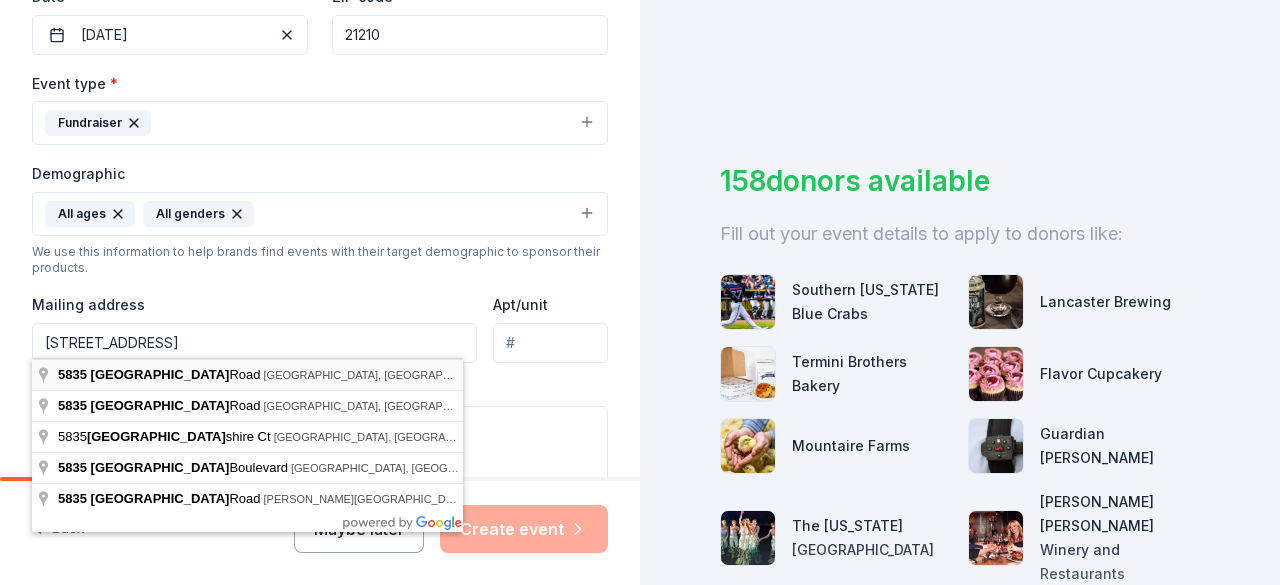type on "5835 York Road, Baltimore, MD, 21212" 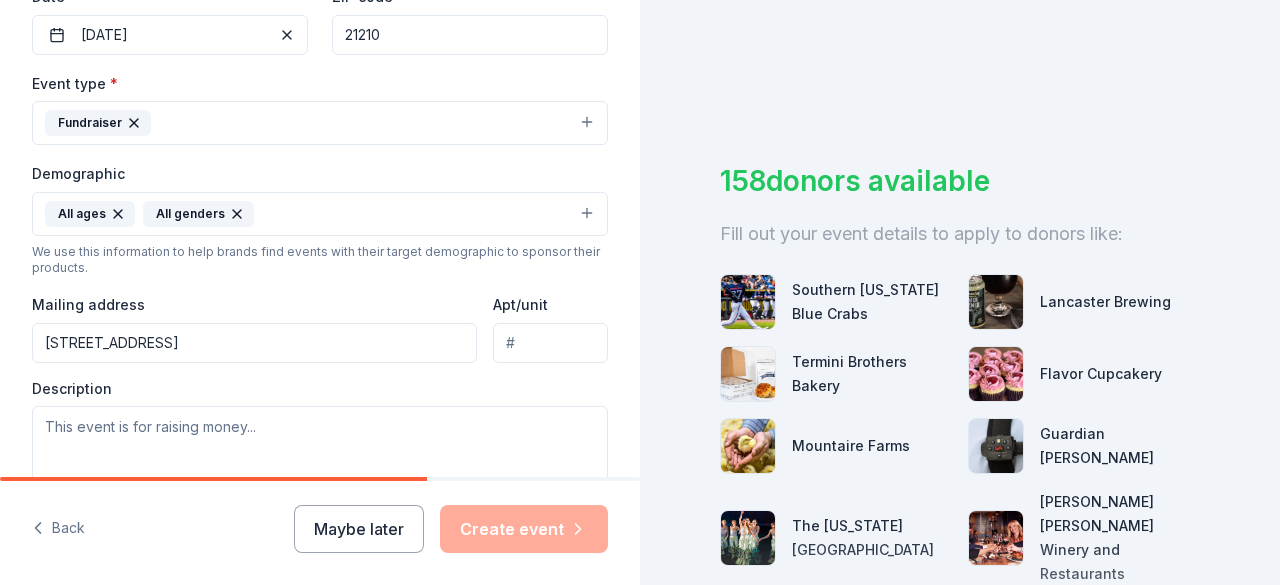 click on "Apt/unit" at bounding box center [550, 343] 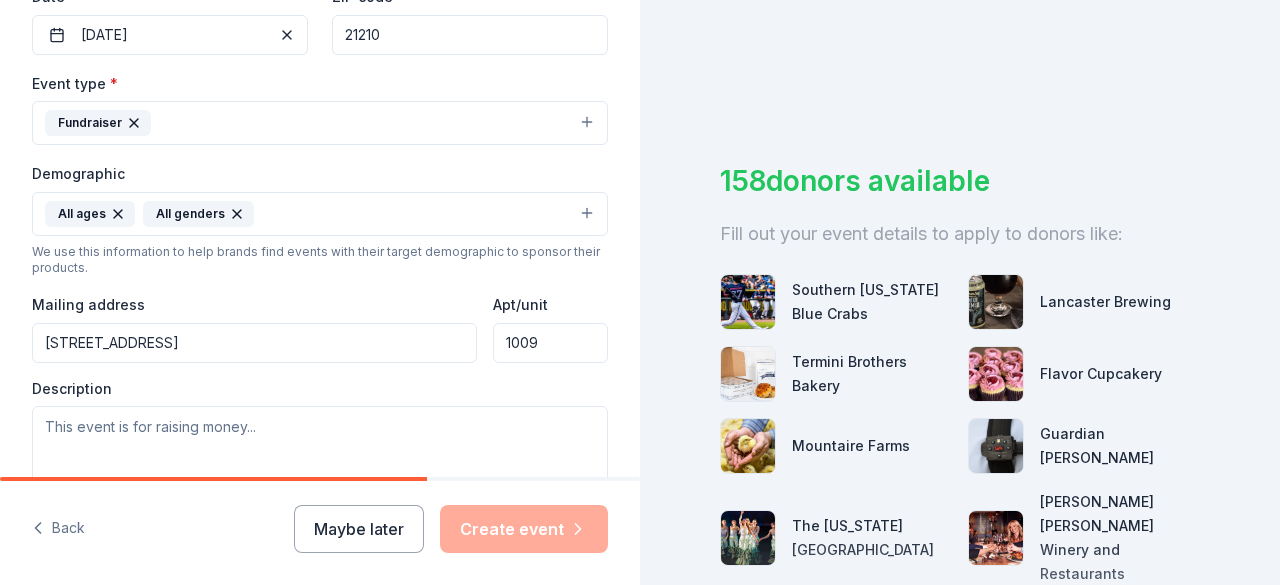 type on "1009" 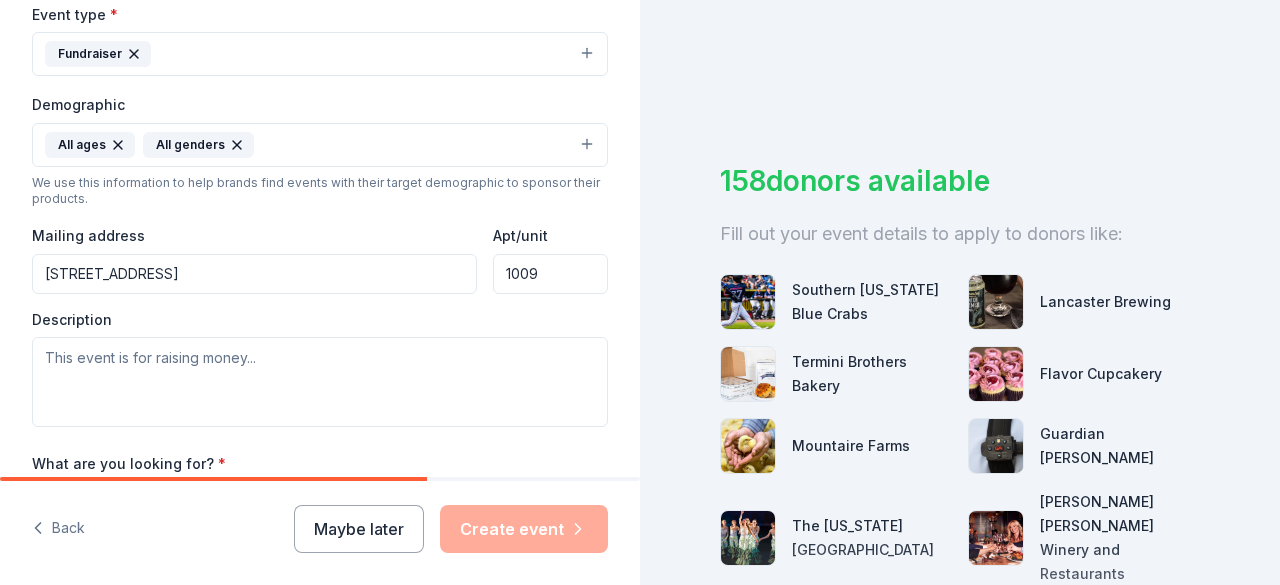 scroll, scrollTop: 600, scrollLeft: 0, axis: vertical 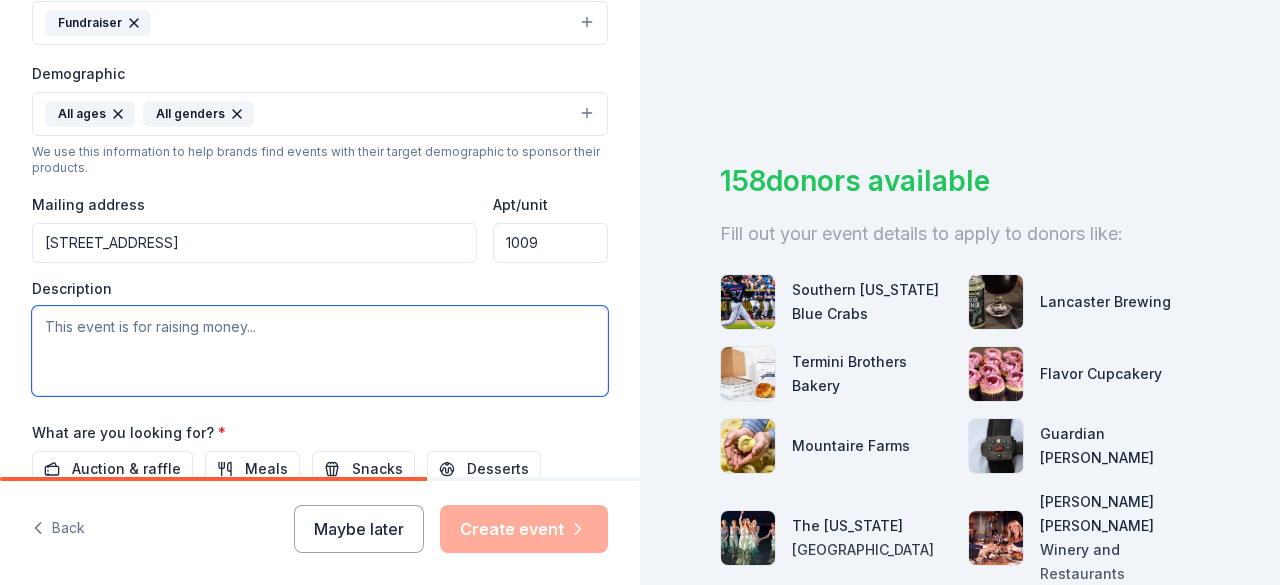 click at bounding box center [320, 351] 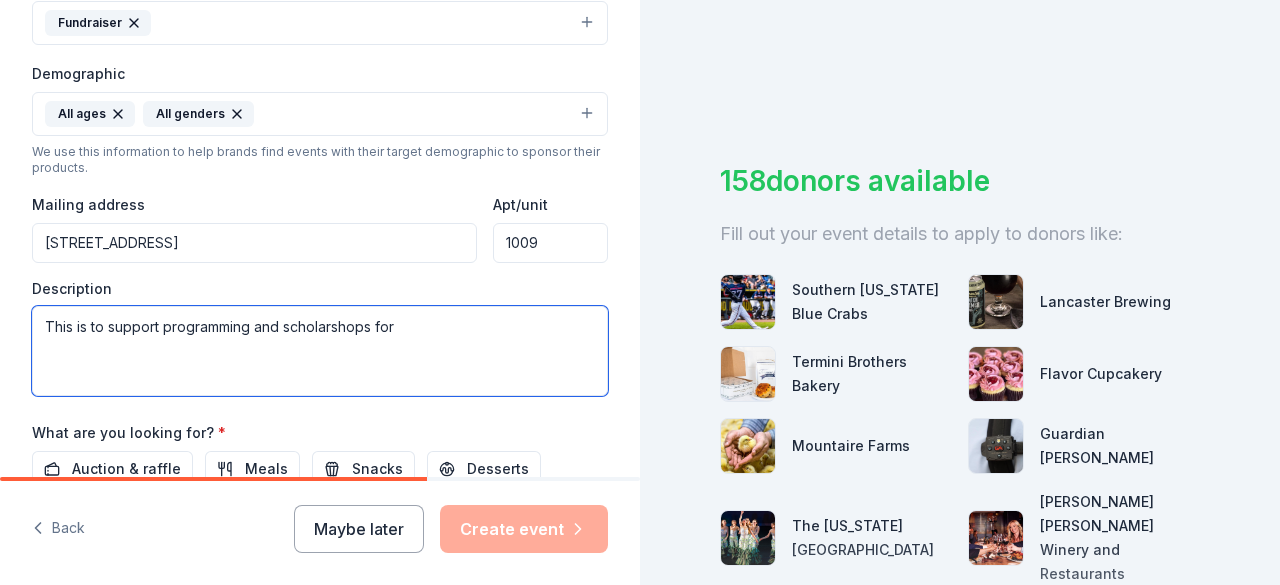 click on "This is to support programming and scholarshops for" at bounding box center [320, 351] 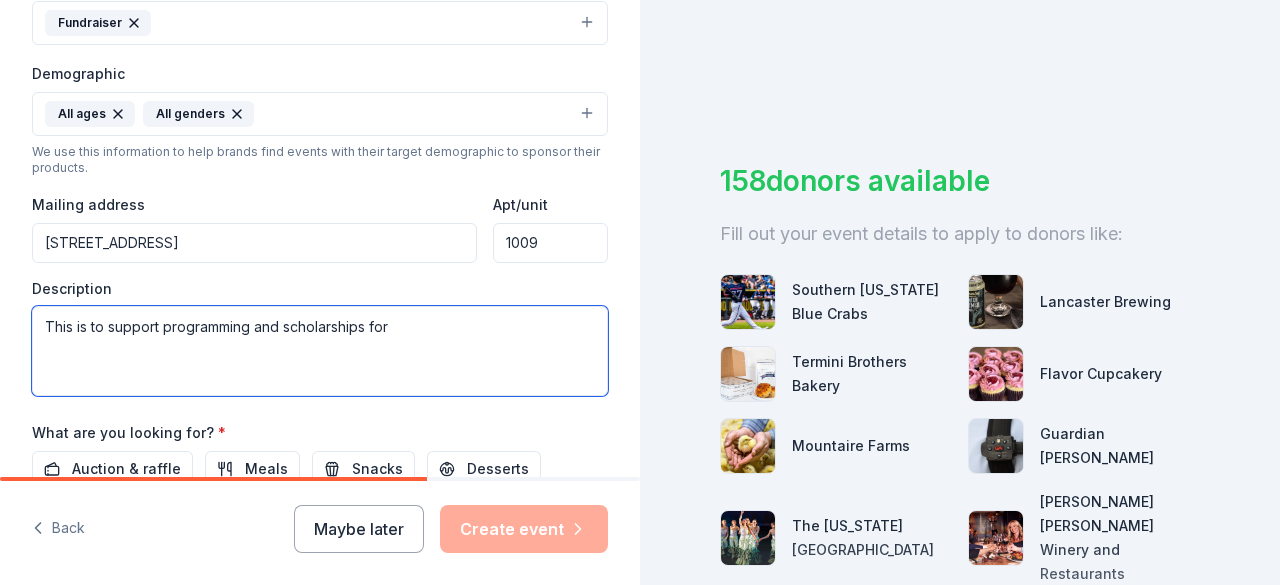 click on "This is to support programming and scholarships for" at bounding box center [320, 351] 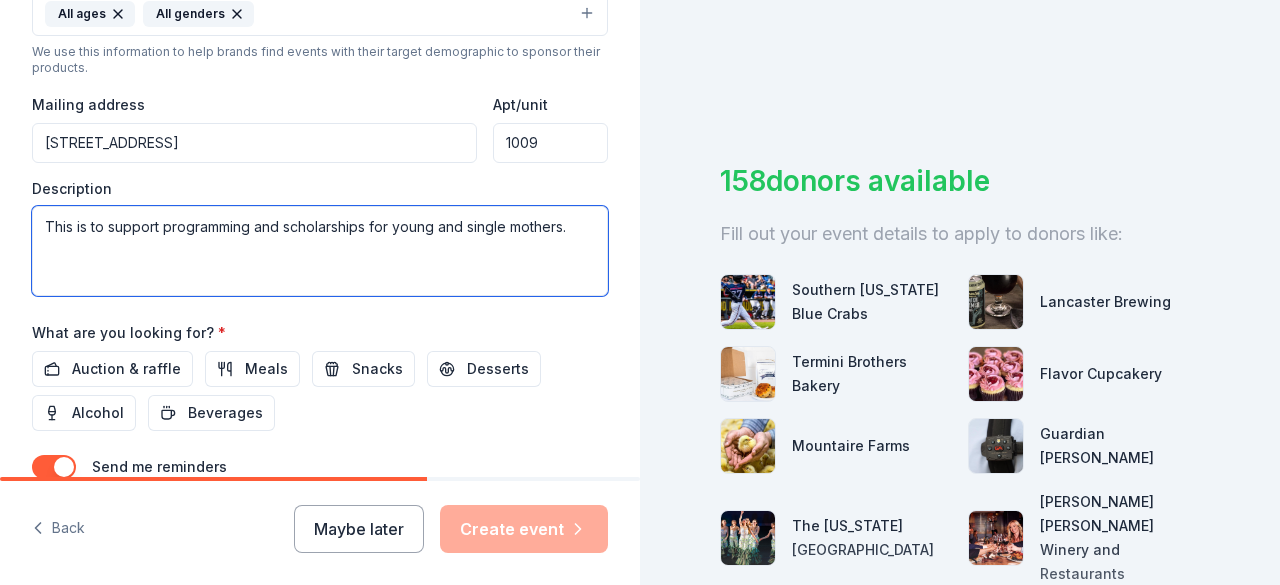scroll, scrollTop: 800, scrollLeft: 0, axis: vertical 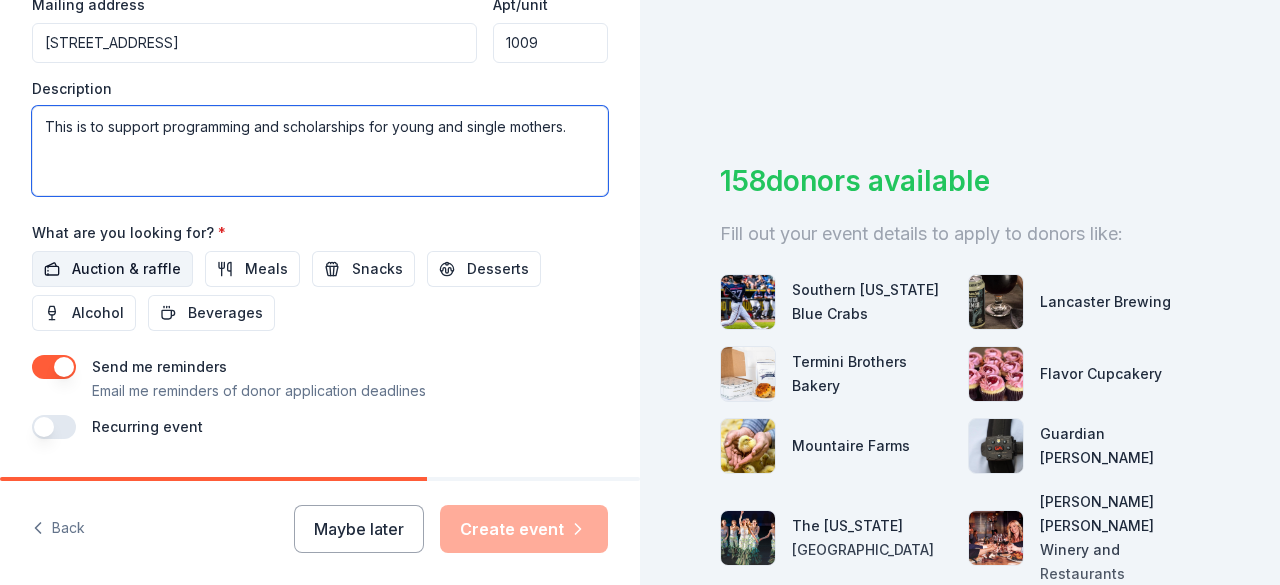 type on "This is to support programming and scholarships for young and single mothers." 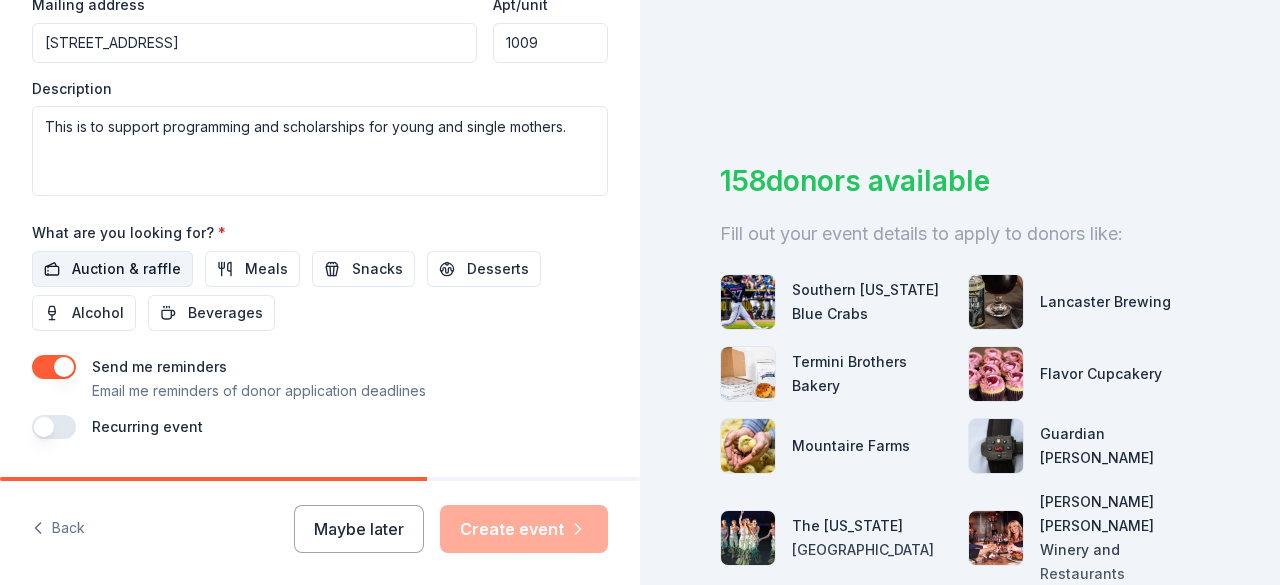 click on "Auction & raffle" at bounding box center (126, 269) 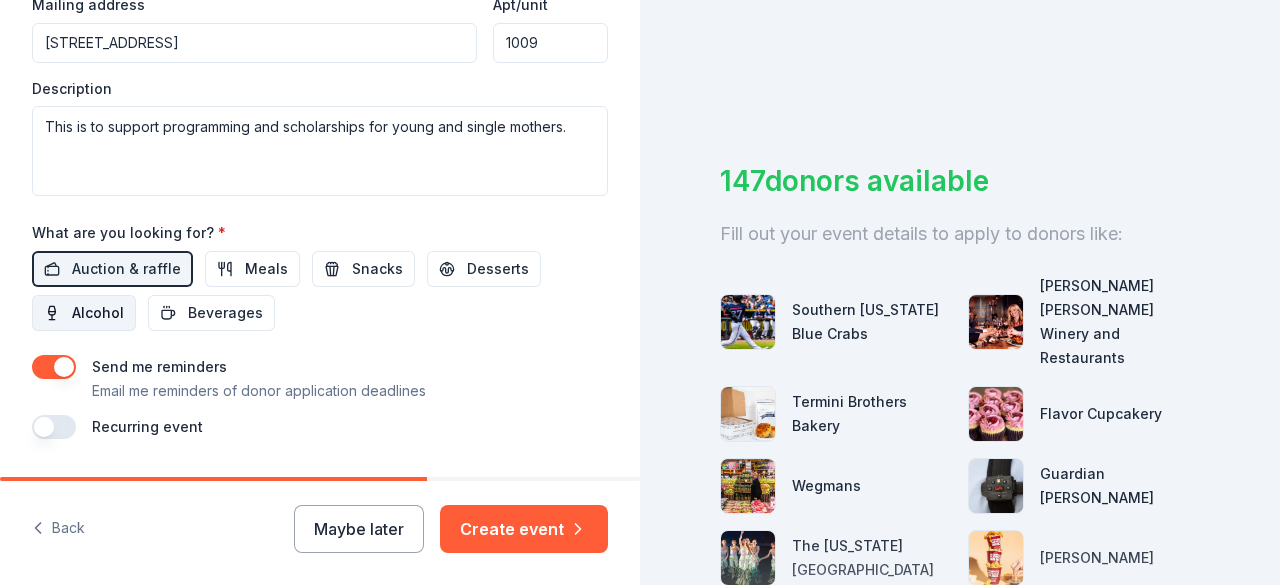click on "Alcohol" at bounding box center (98, 313) 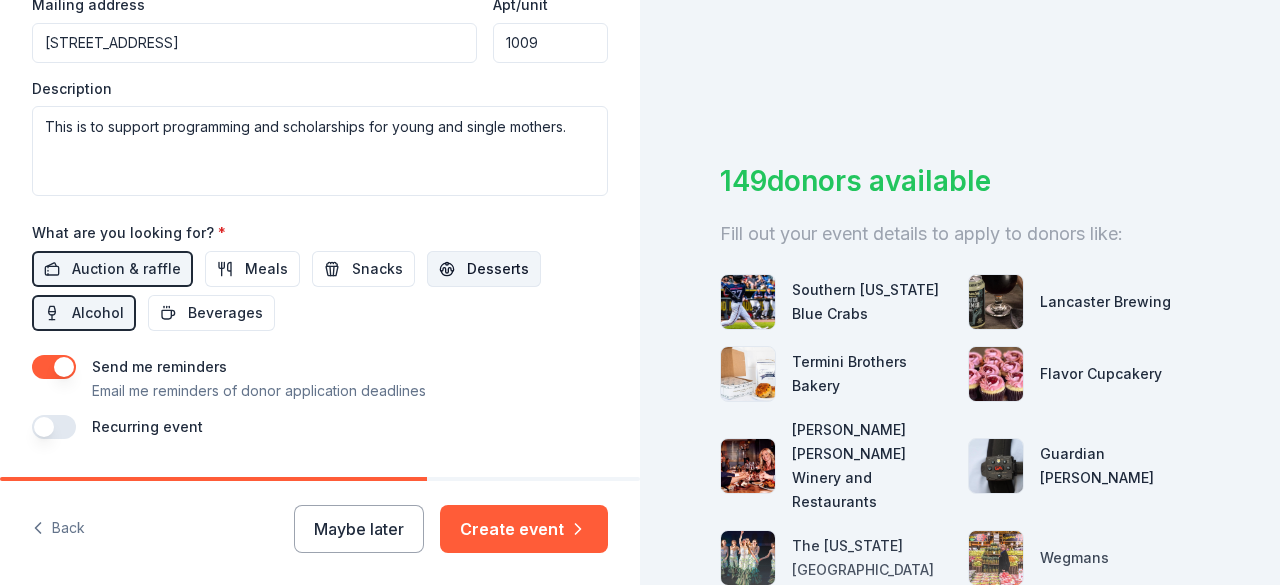 click on "Desserts" at bounding box center (498, 269) 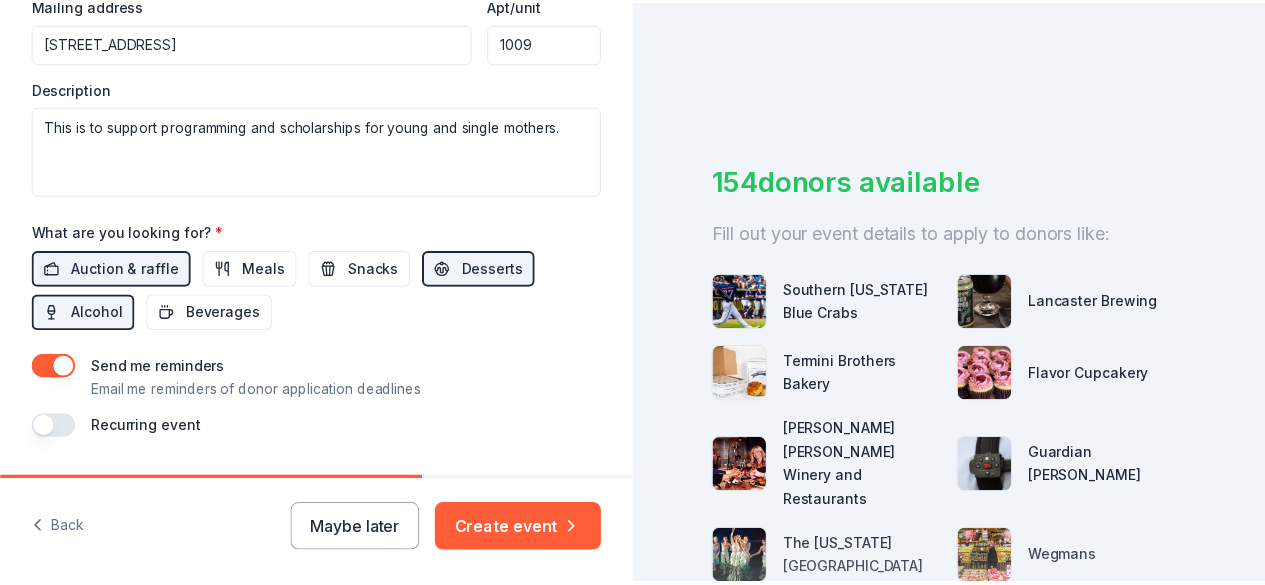 scroll, scrollTop: 852, scrollLeft: 0, axis: vertical 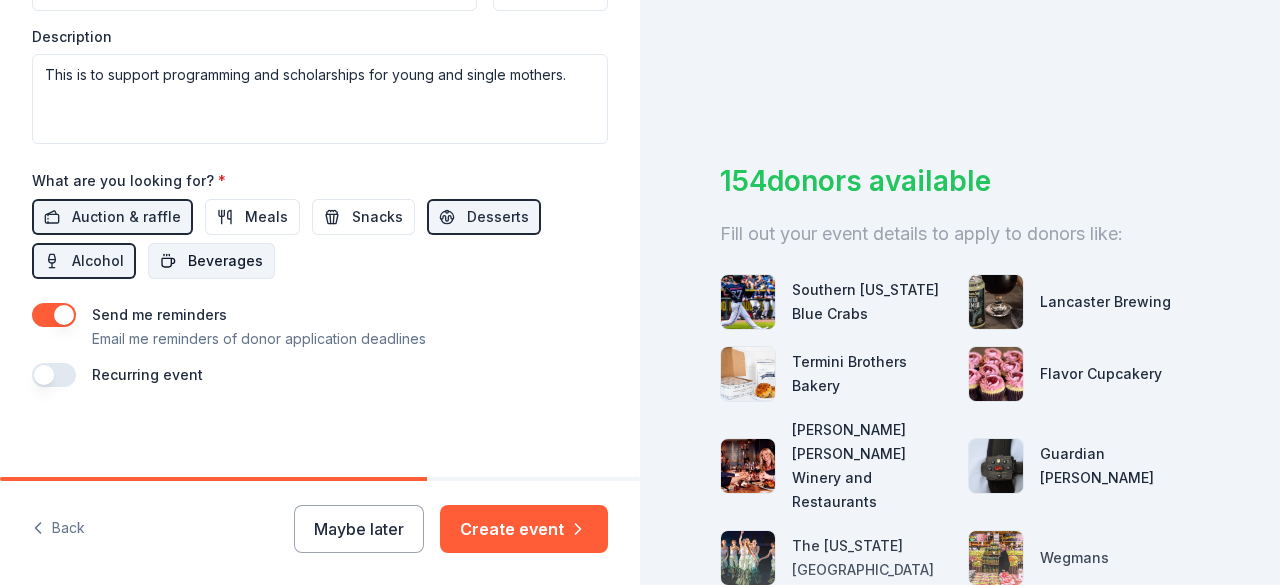 click on "Beverages" at bounding box center (225, 261) 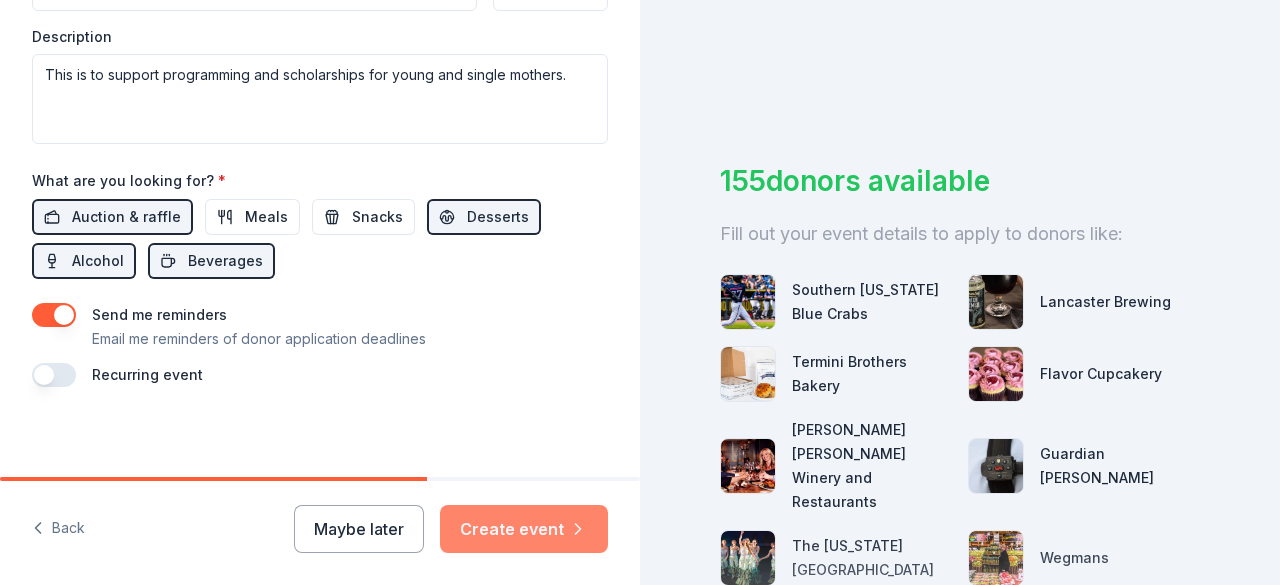 click on "Create event" at bounding box center (524, 529) 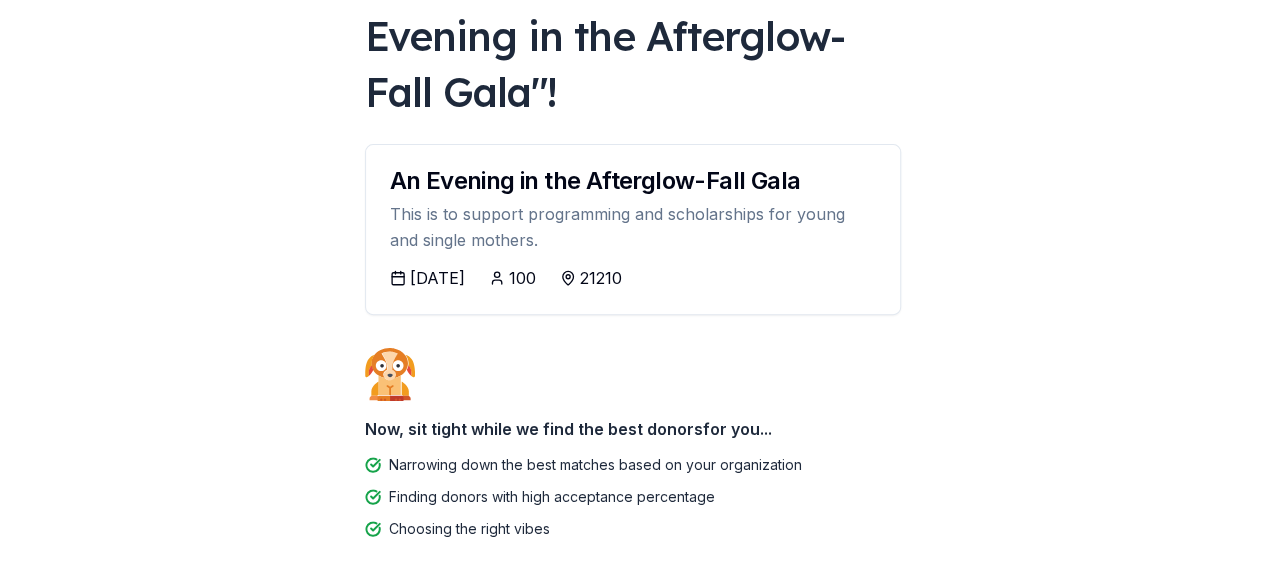 scroll, scrollTop: 200, scrollLeft: 0, axis: vertical 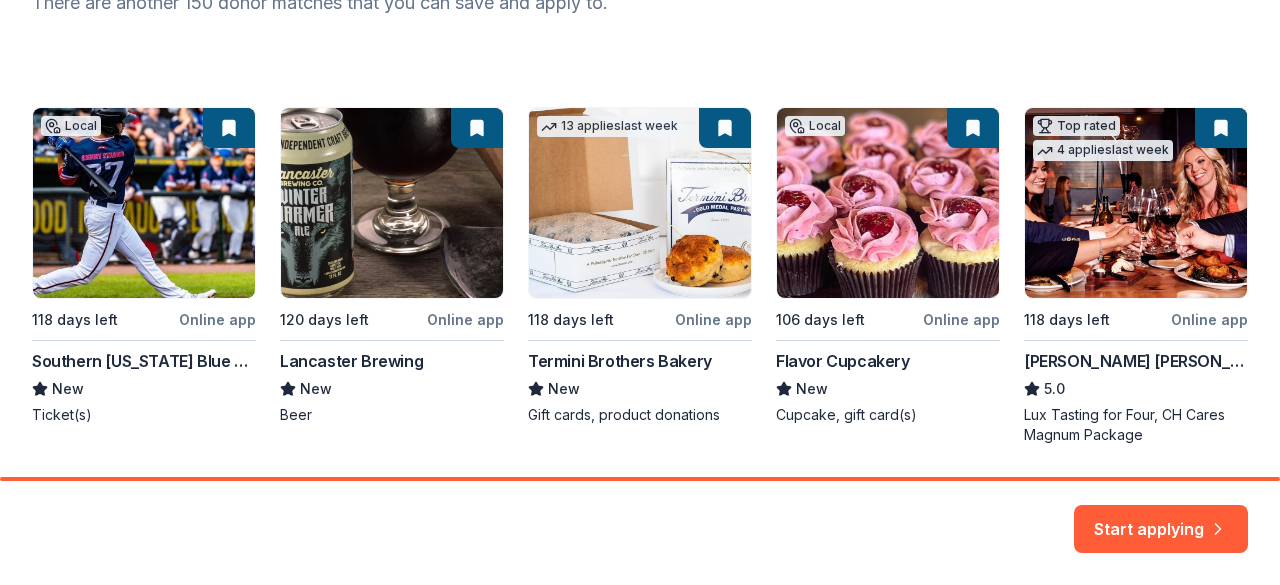 drag, startPoint x: 766, startPoint y: 0, endPoint x: 678, endPoint y: 39, distance: 96.25487 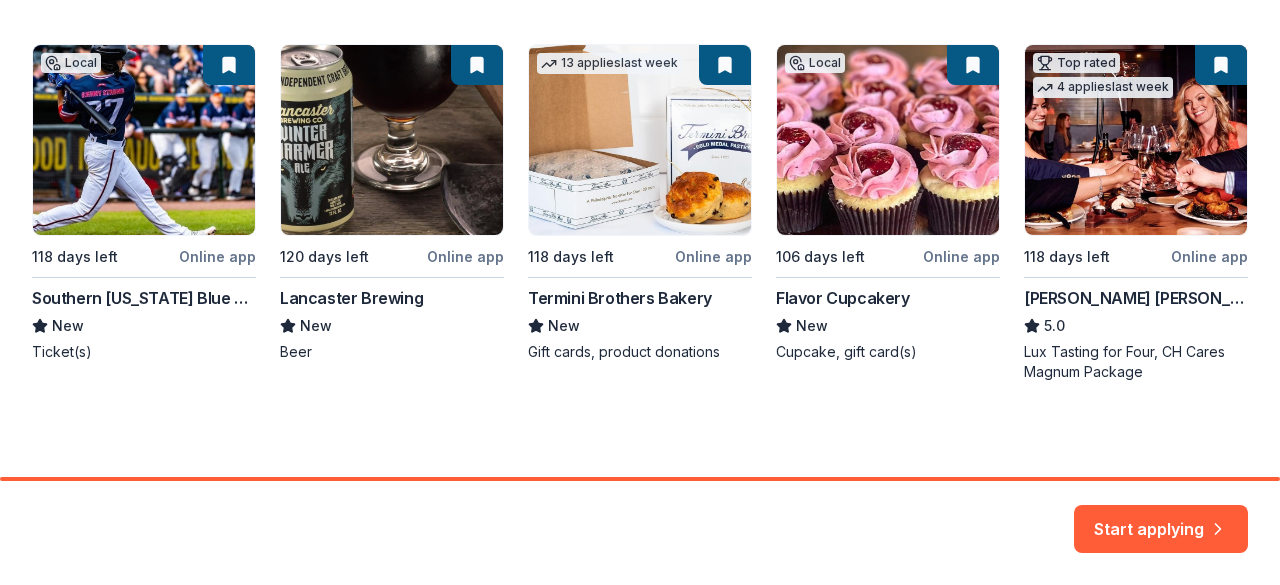 scroll, scrollTop: 263, scrollLeft: 0, axis: vertical 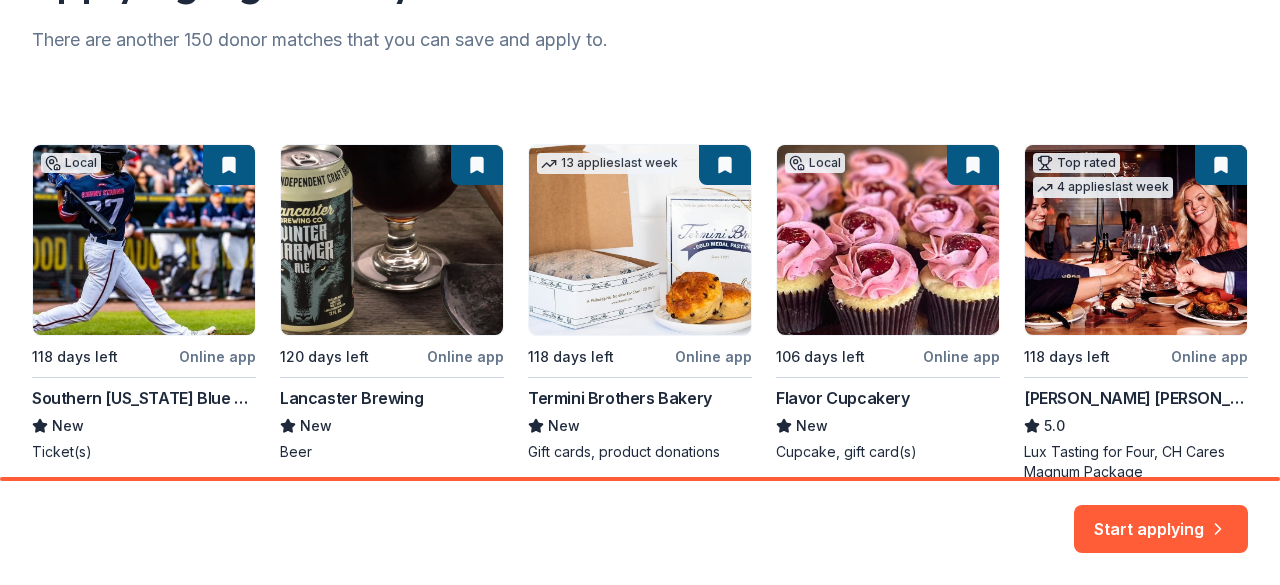 click on "Local 118 days left Online app Southern Maryland Blue Crabs New Ticket(s) 120 days left Online app Lancaster Brewing New Beer 13   applies  last week 118 days left Online app Termini Brothers Bakery New Gift cards, product donations Local 106 days left Online app Flavor Cupcakery New Cupcake, gift card(s) Top rated 4   applies  last week 118 days left Online app Cooper's Hawk Winery and Restaurants 5.0 Lux Tasting for Four, CH Cares Magnum Package" at bounding box center (640, 313) 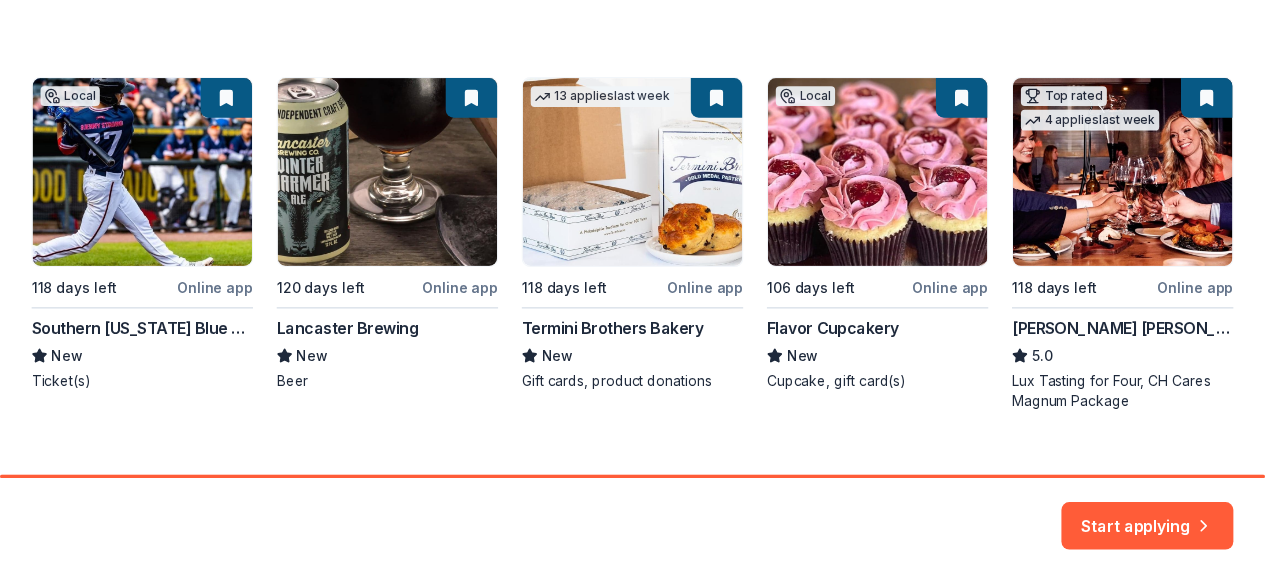 scroll, scrollTop: 363, scrollLeft: 0, axis: vertical 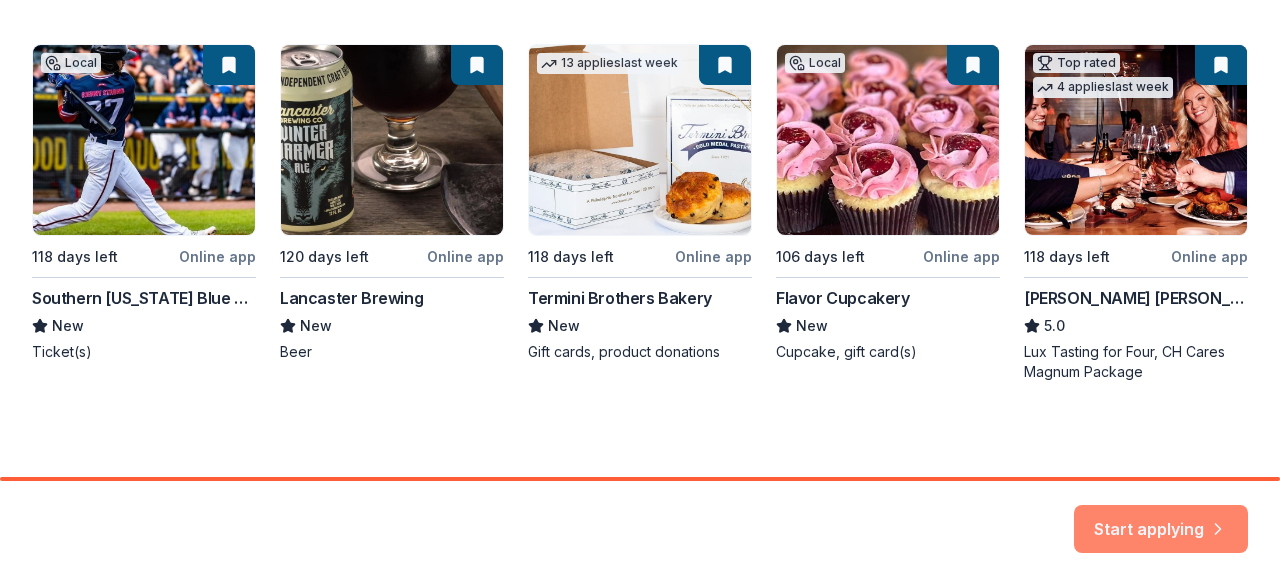 click on "Start applying" at bounding box center (1161, 517) 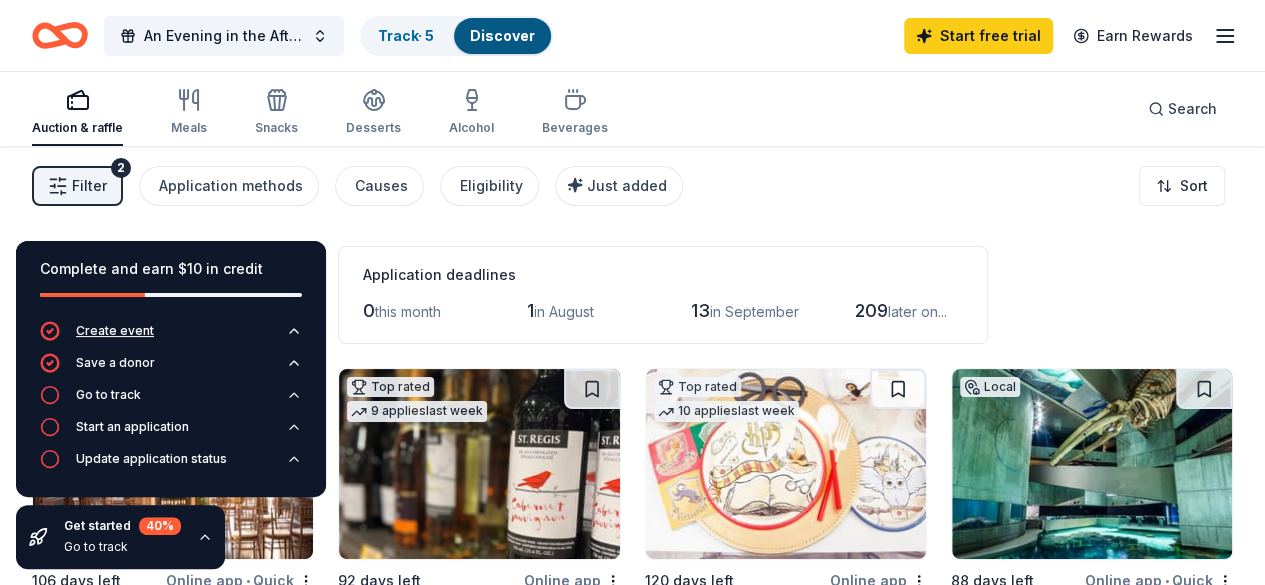 click 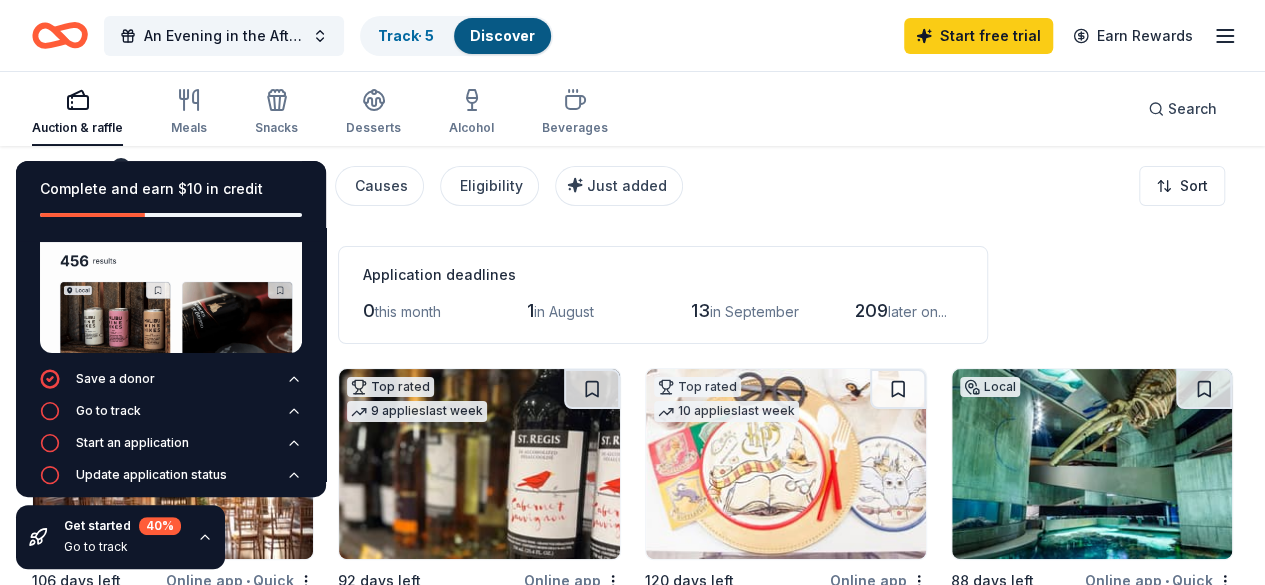 scroll, scrollTop: 191, scrollLeft: 0, axis: vertical 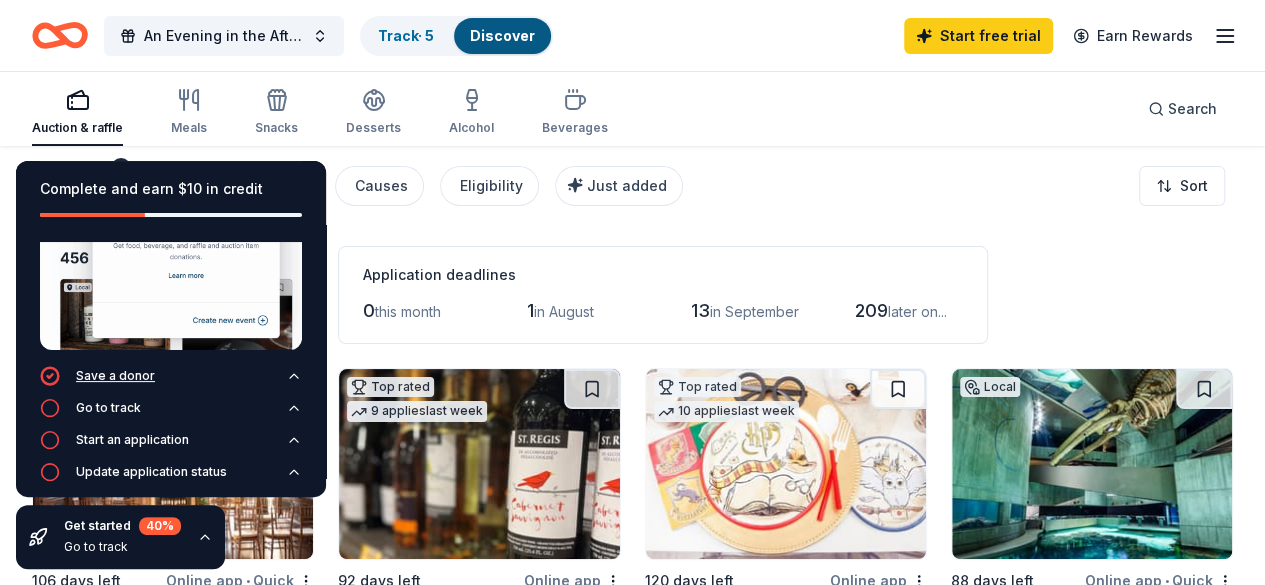 click 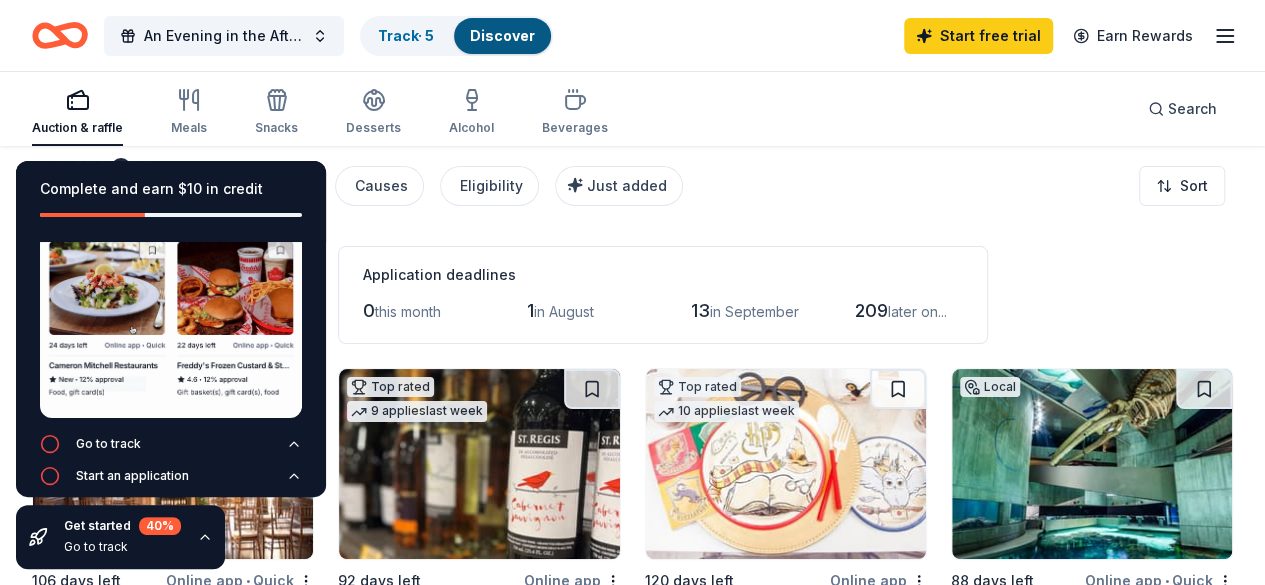 scroll, scrollTop: 163, scrollLeft: 0, axis: vertical 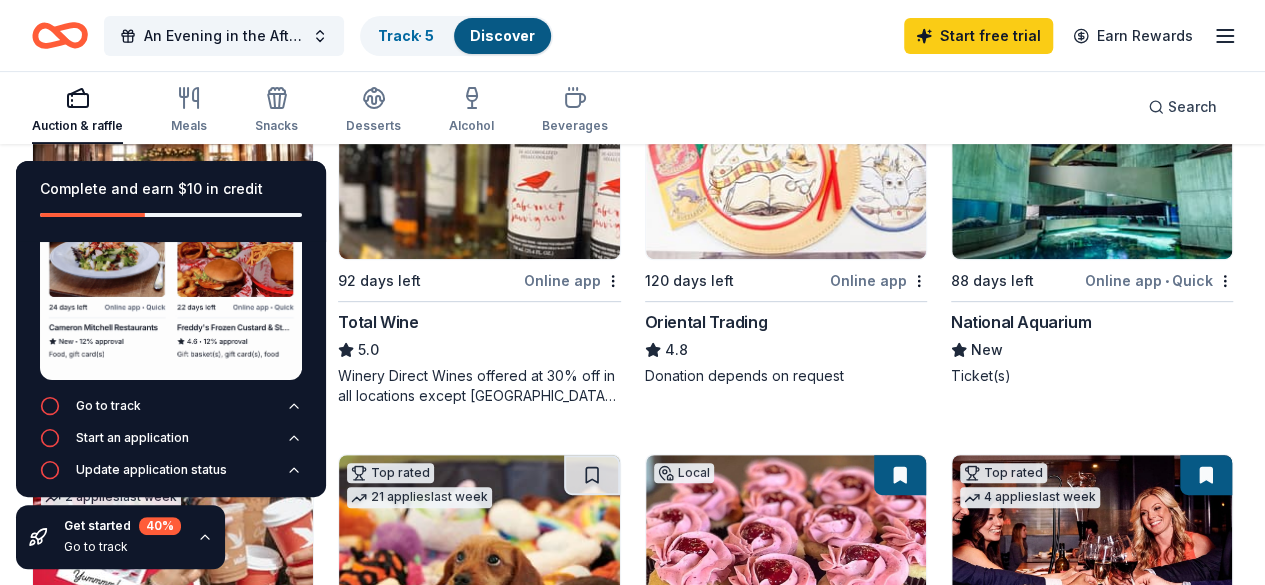 click on "Auction & raffle Meals Snacks Desserts Alcohol Beverages Search" at bounding box center [632, 107] 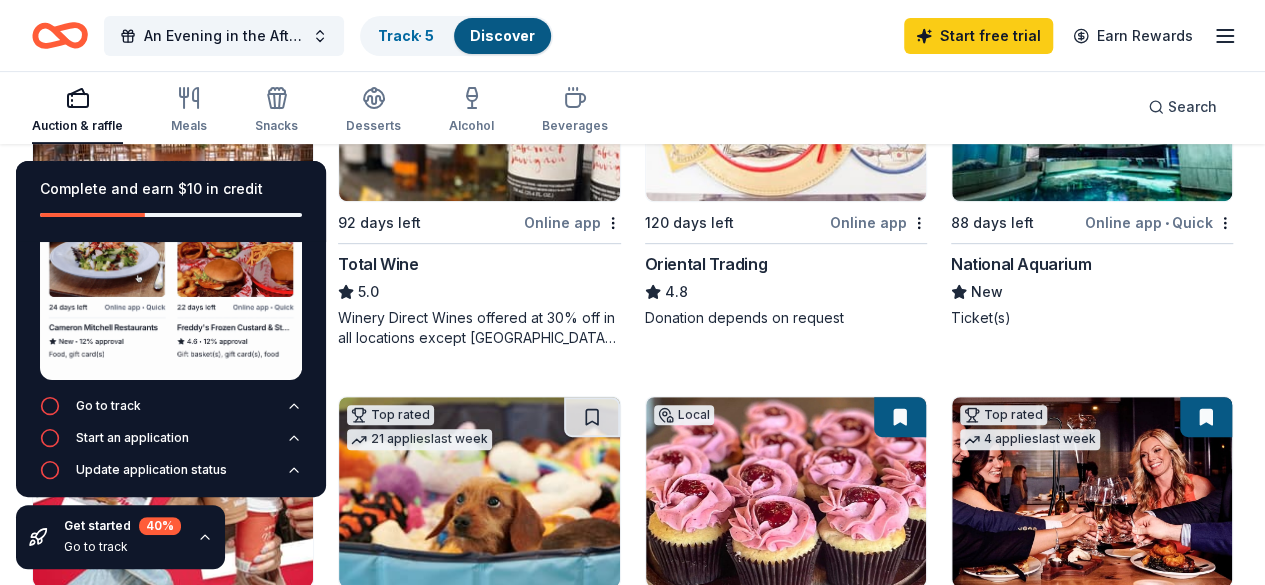 scroll, scrollTop: 400, scrollLeft: 0, axis: vertical 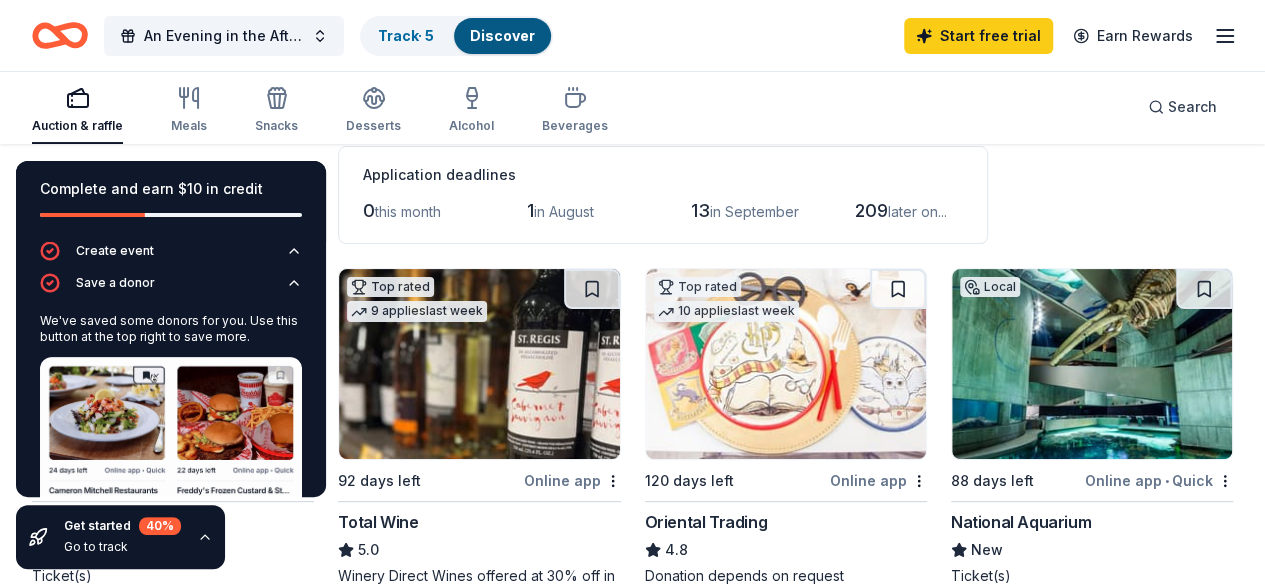 click on "Application deadlines 0  this month 1  in August 13  in September 209  later on..." at bounding box center [663, 195] 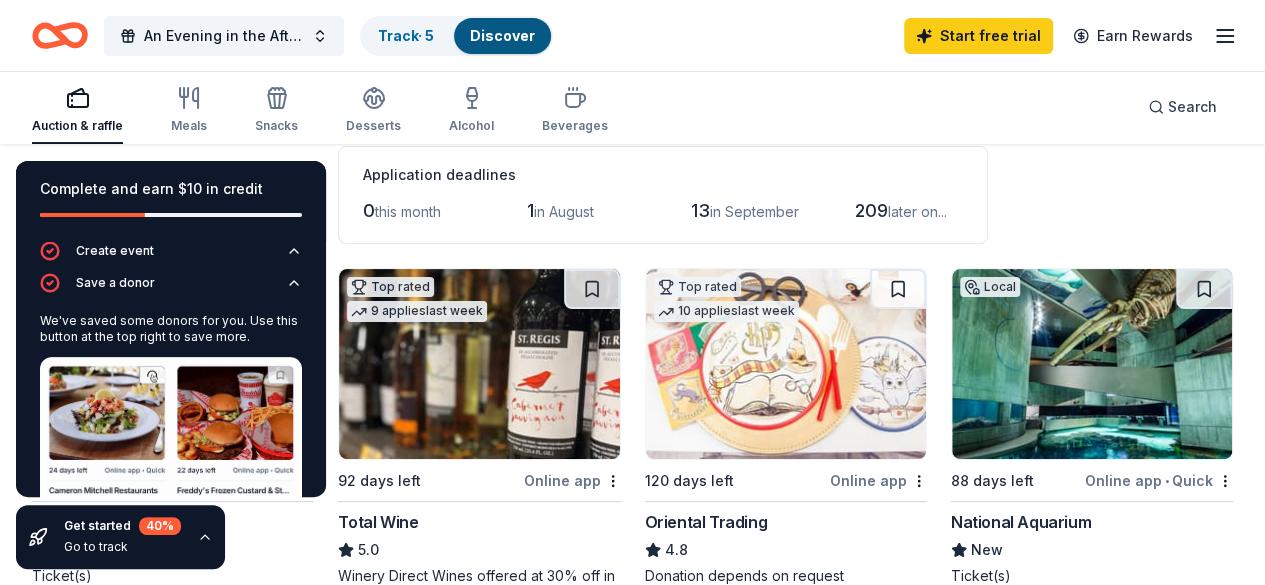 click 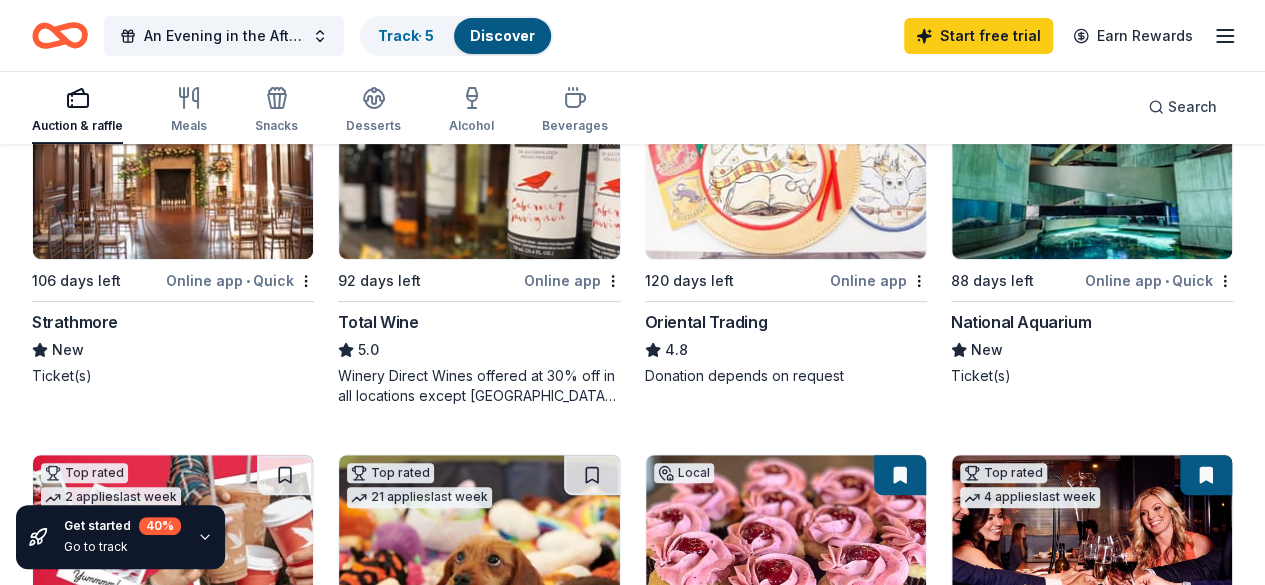 scroll, scrollTop: 200, scrollLeft: 0, axis: vertical 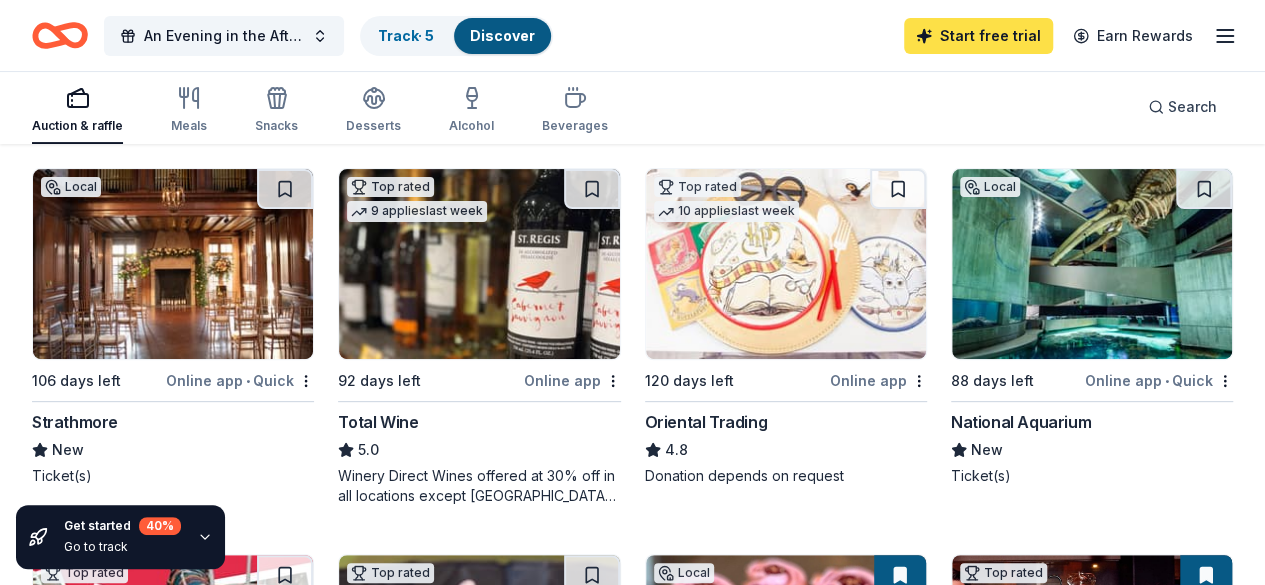 click on "Start free  trial" at bounding box center [978, 36] 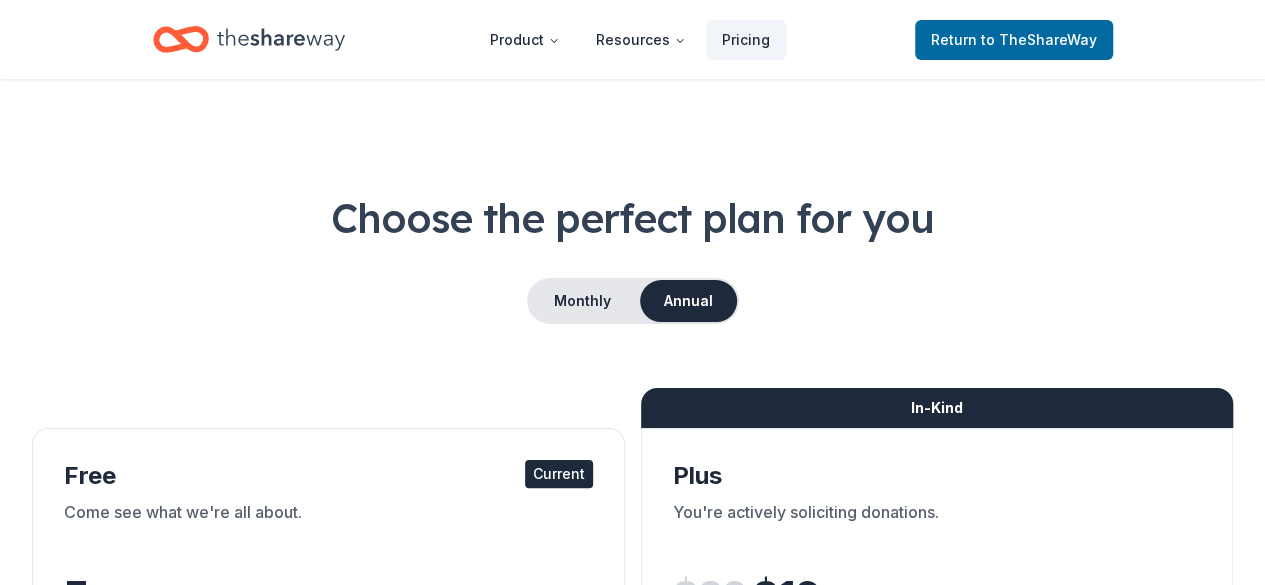 scroll, scrollTop: 0, scrollLeft: 0, axis: both 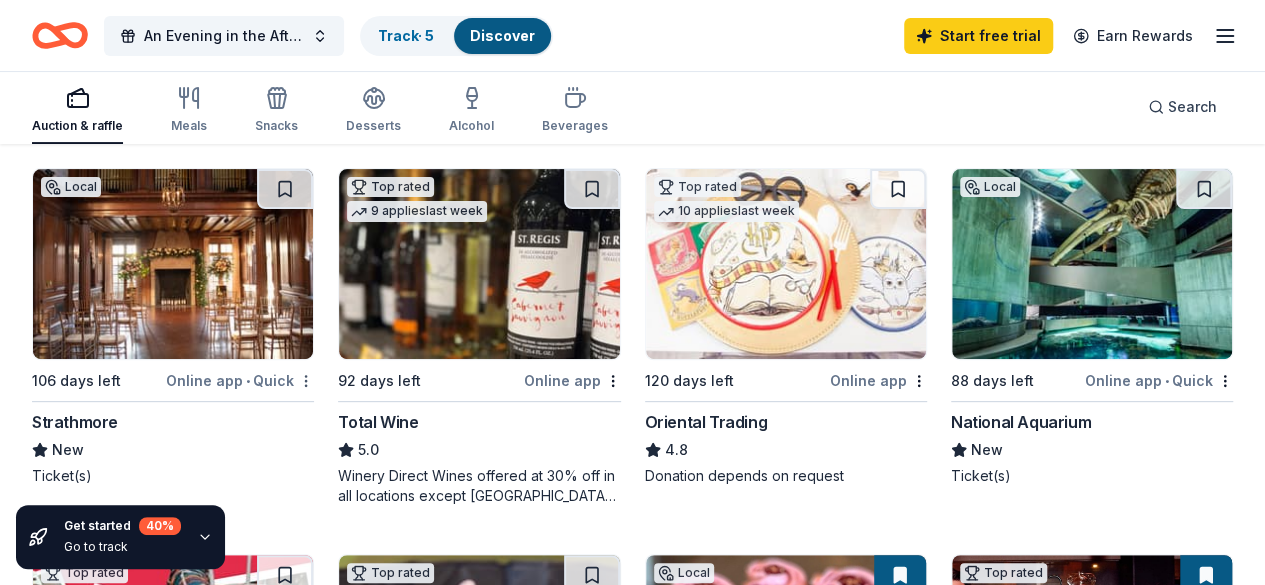 click on "An Evening in the Afterglow-Fall Gala Track  · 5 Discover Start free  trial Earn Rewards Auction & raffle Meals Snacks Desserts Alcohol Beverages Search Filter 2 Application methods Causes Eligibility Just added Sort Get started 40 % Go to track 223 results  in  Baltimore, MD Application deadlines 0  this month 1  in August 13  in September 209  later on... Local 106 days left Online app • Quick Strathmore New Ticket(s) Top rated 9   applies  last week 92 days left Online app Total Wine 5.0 Winery Direct Wines offered at 30% off in all locations except CT, MA, and other select markets; Private Wine Class for 20 people in all locations except available in WI, CO, and other select markets Top rated 10   applies  last week 120 days left Online app Oriental Trading 4.8 Donation depends on request Local 88 days left Online app • Quick National Aquarium New Ticket(s) Top rated 2   applies  last week 127 days left Online app Wawa Foundation 4.8 Top rated 21   applies  last week 118 days left Online app • 5.0" at bounding box center (632, 92) 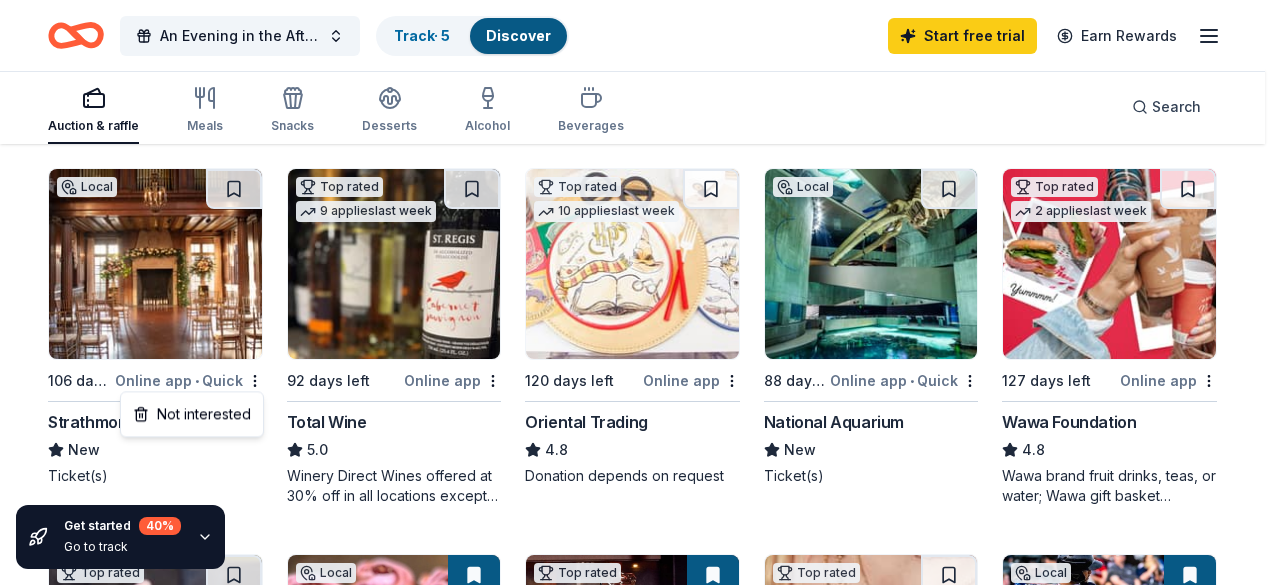 click on "An Evening in the Afterglow-Fall Gala Track  · 5 Discover Start free  trial Earn Rewards Auction & raffle Meals Snacks Desserts Alcohol Beverages Search Filter 2 Application methods Causes Eligibility Just added Sort Get started 40 % Go to track 223 results  in  Baltimore, MD Application deadlines 0  this month 1  in August 13  in September 209  later on... Local 106 days left Online app • Quick Strathmore New Ticket(s) Top rated 9   applies  last week 92 days left Online app Total Wine 5.0 Winery Direct Wines offered at 30% off in all locations except CT, MA, and other select markets; Private Wine Class for 20 people in all locations except available in WI, CO, and other select markets Top rated 10   applies  last week 120 days left Online app Oriental Trading 4.8 Donation depends on request Local 88 days left Online app • Quick National Aquarium New Ticket(s) Top rated 2   applies  last week 127 days left Online app Wawa Foundation 4.8 Top rated 21   applies  last week 118 days left Online app • 5.0" at bounding box center (640, 92) 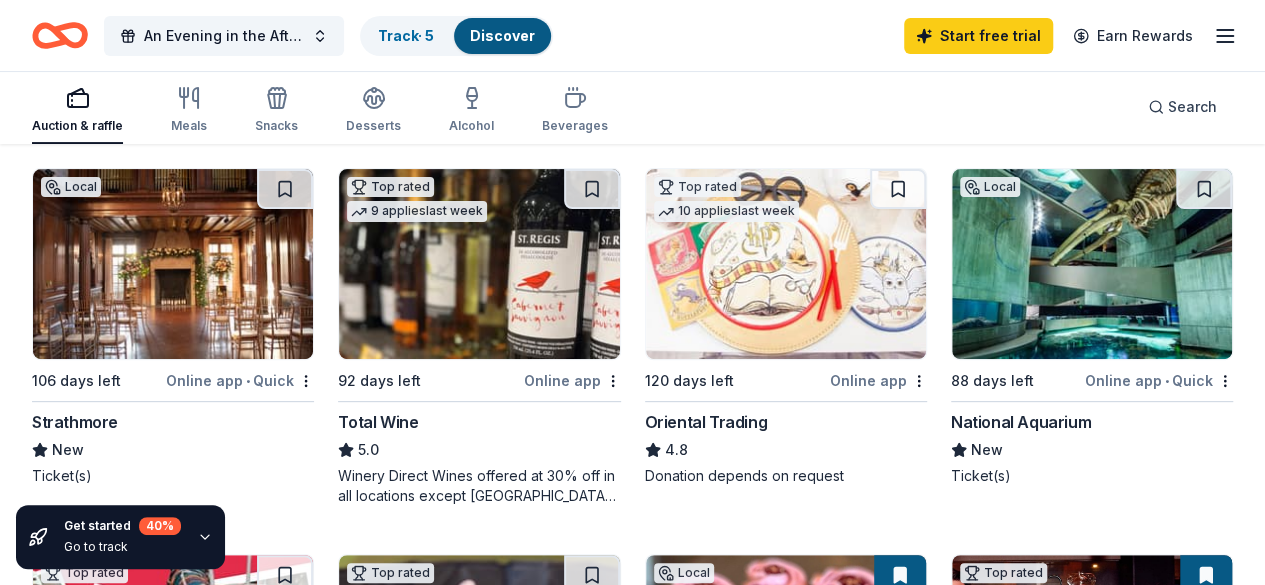 click on "Online app • Quick" at bounding box center (240, 380) 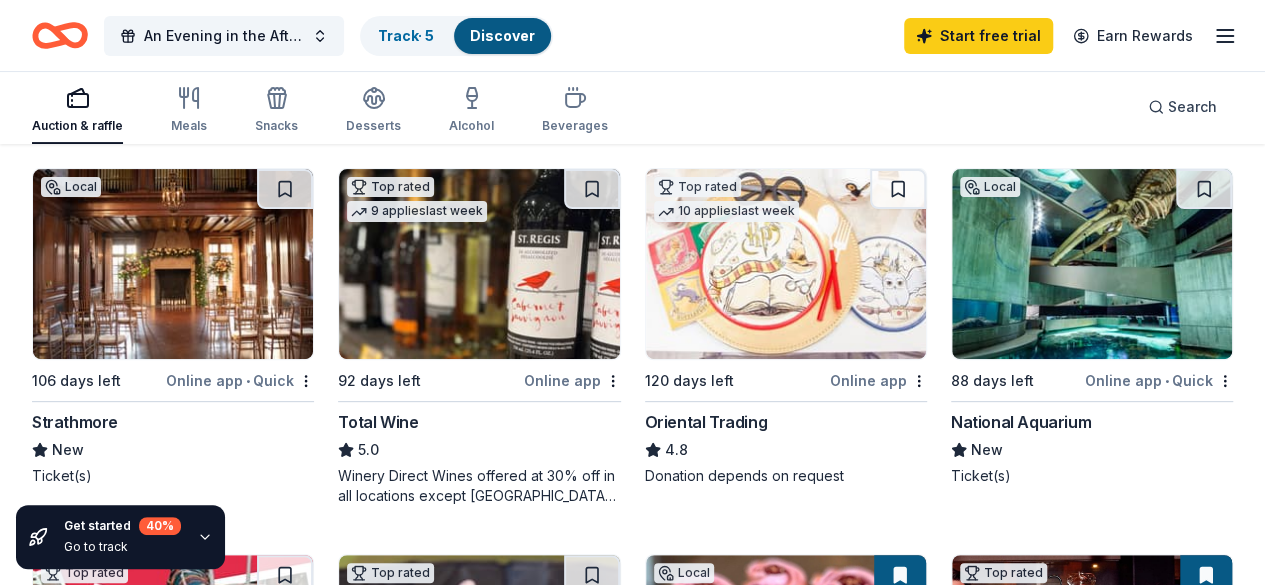 click on "National Aquarium" at bounding box center [1021, 422] 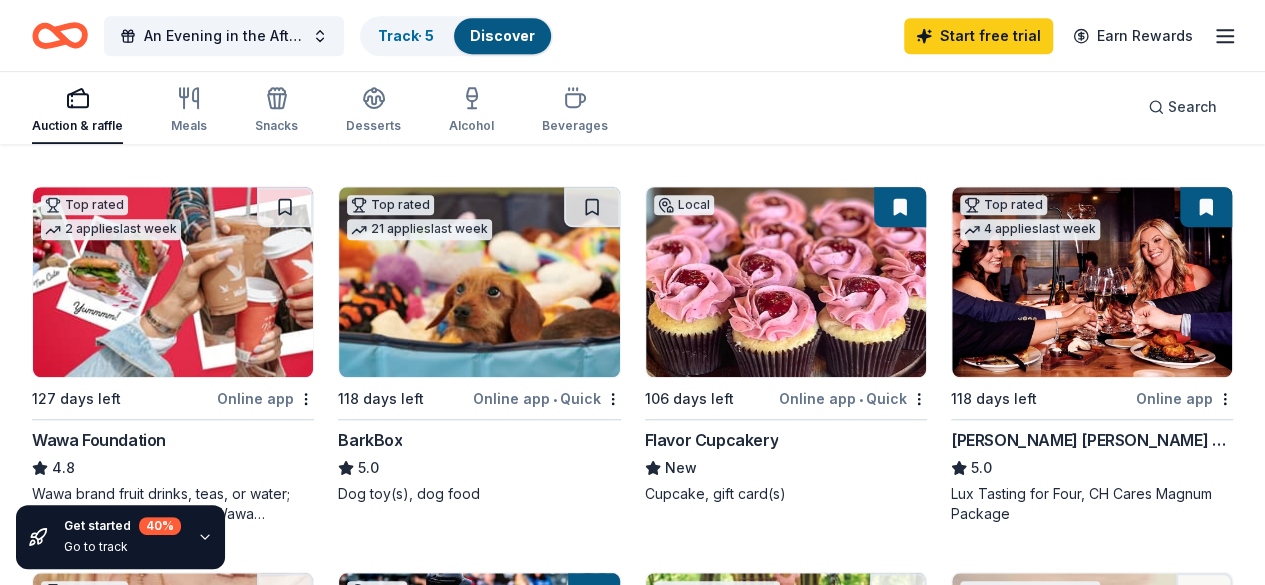 scroll, scrollTop: 600, scrollLeft: 0, axis: vertical 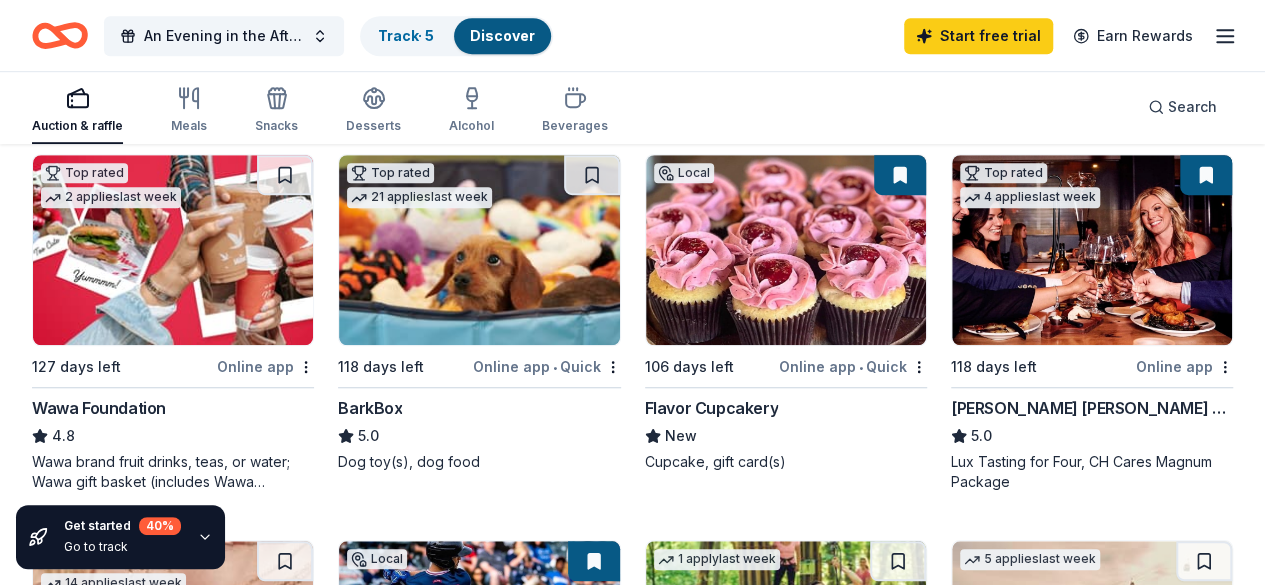 click on "BarkBox" at bounding box center (370, 408) 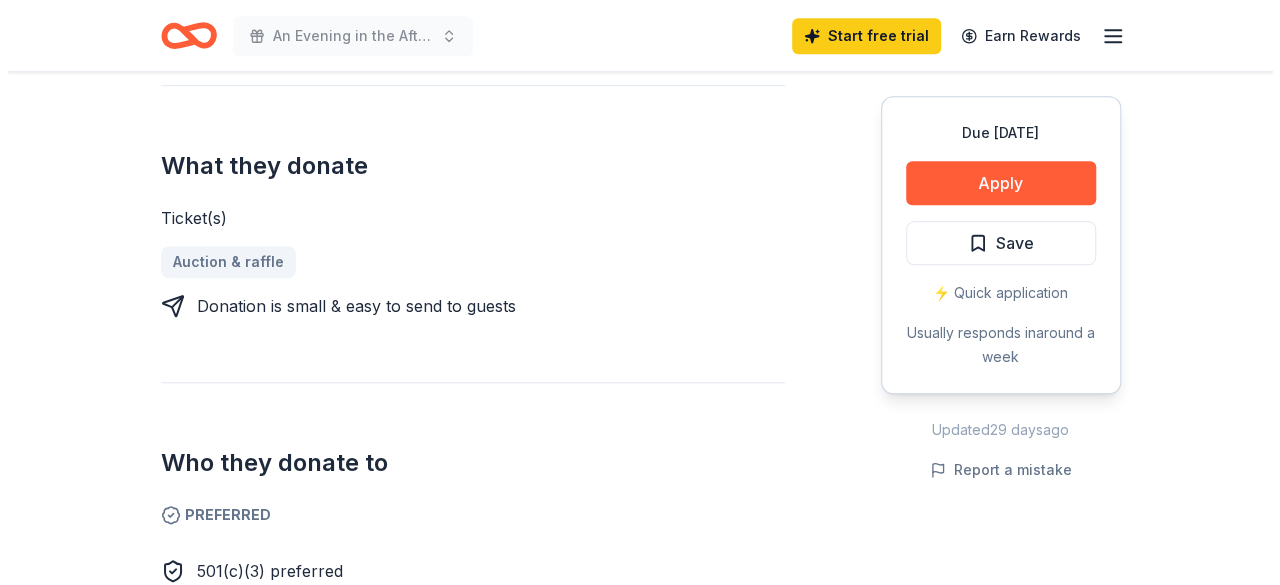 scroll, scrollTop: 700, scrollLeft: 0, axis: vertical 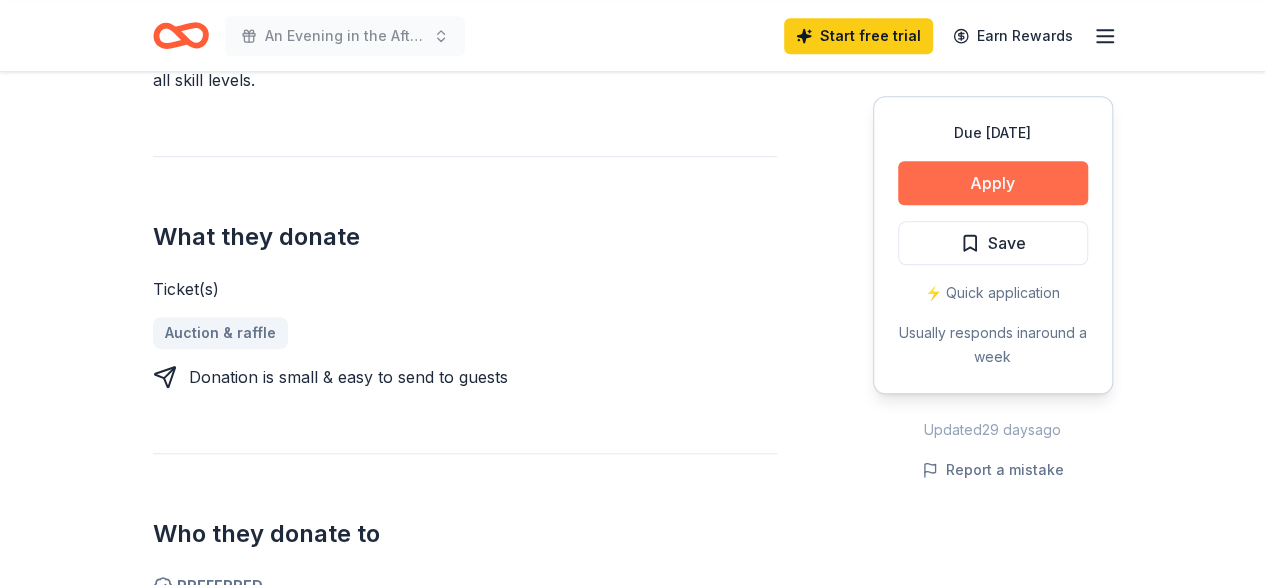 click on "Apply" at bounding box center (993, 183) 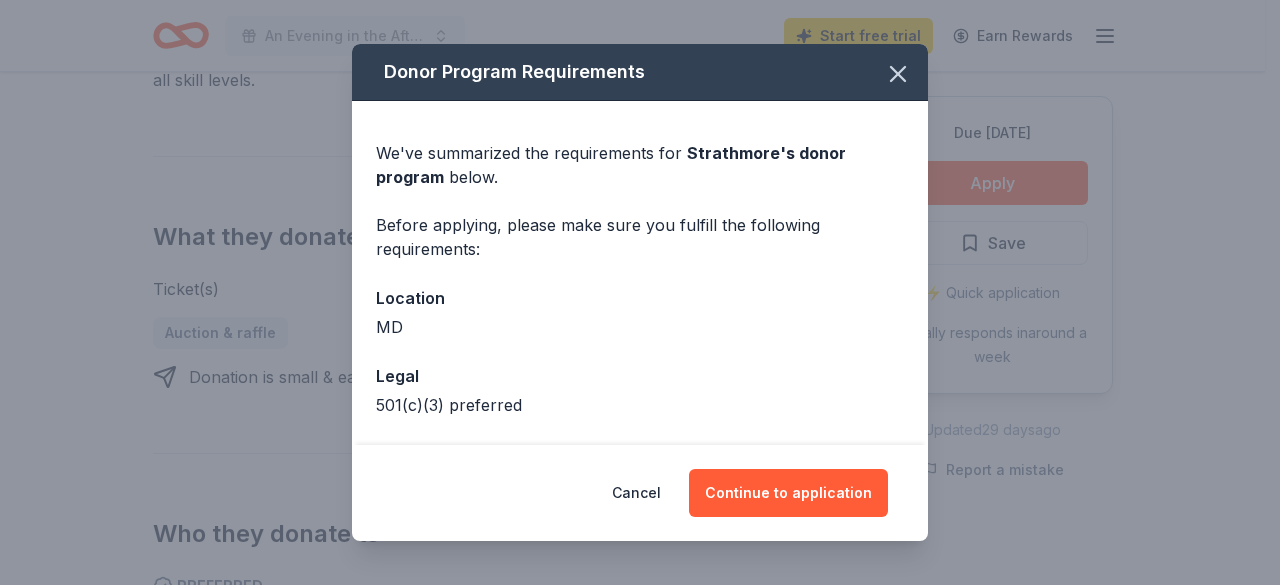 scroll, scrollTop: 77, scrollLeft: 0, axis: vertical 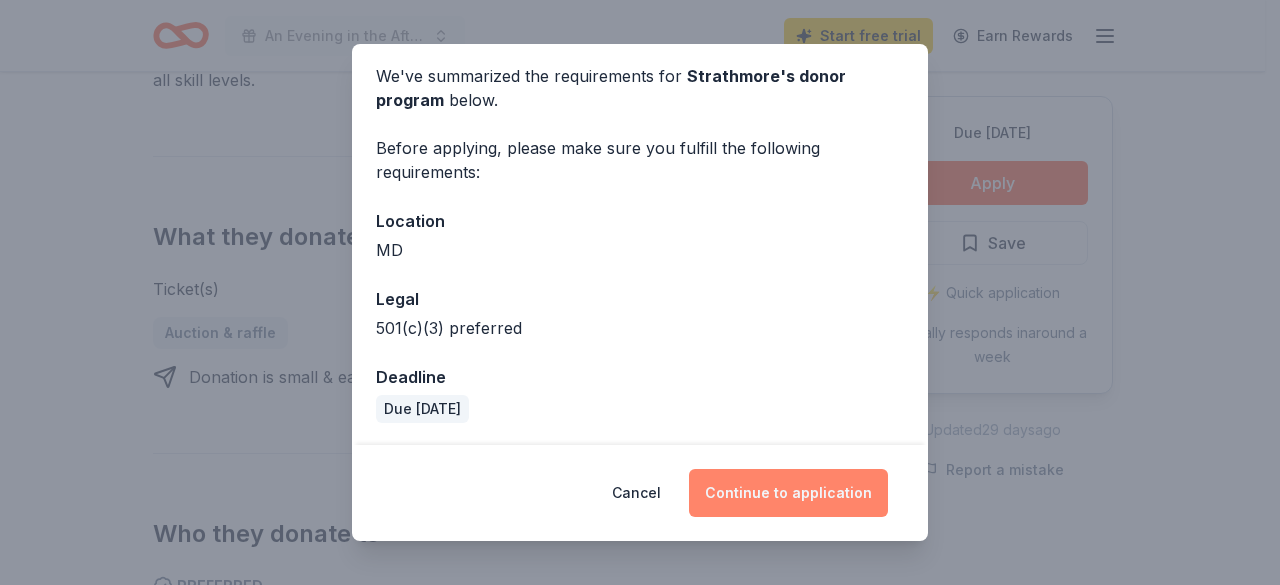 click on "Continue to application" at bounding box center [788, 493] 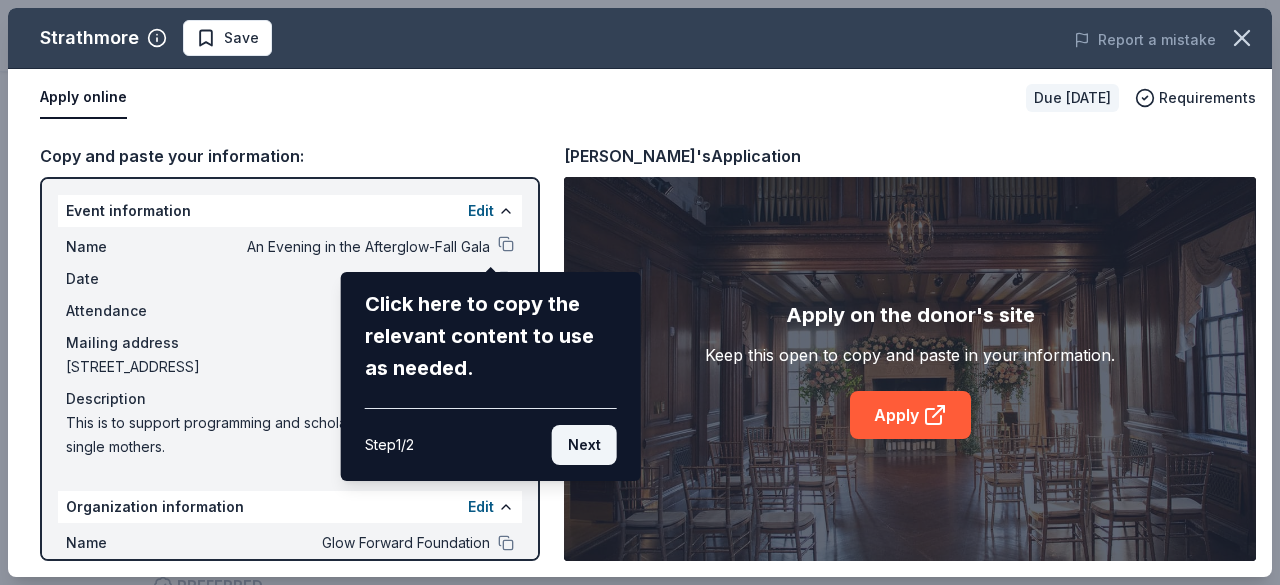 click on "Next" at bounding box center [584, 445] 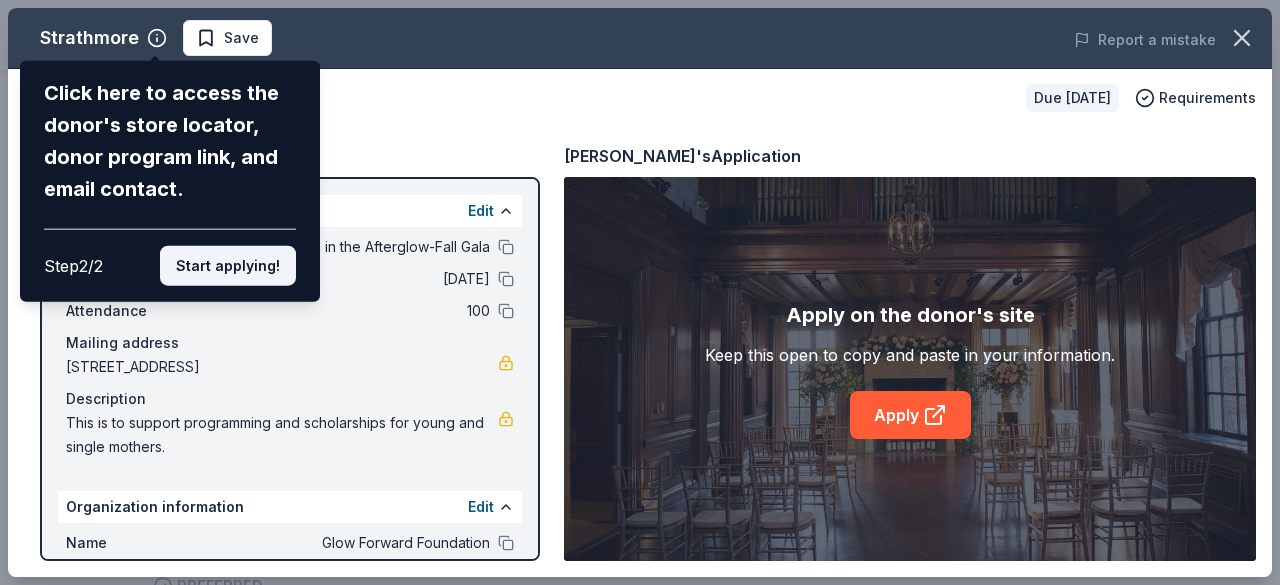 click on "Start applying!" at bounding box center (228, 266) 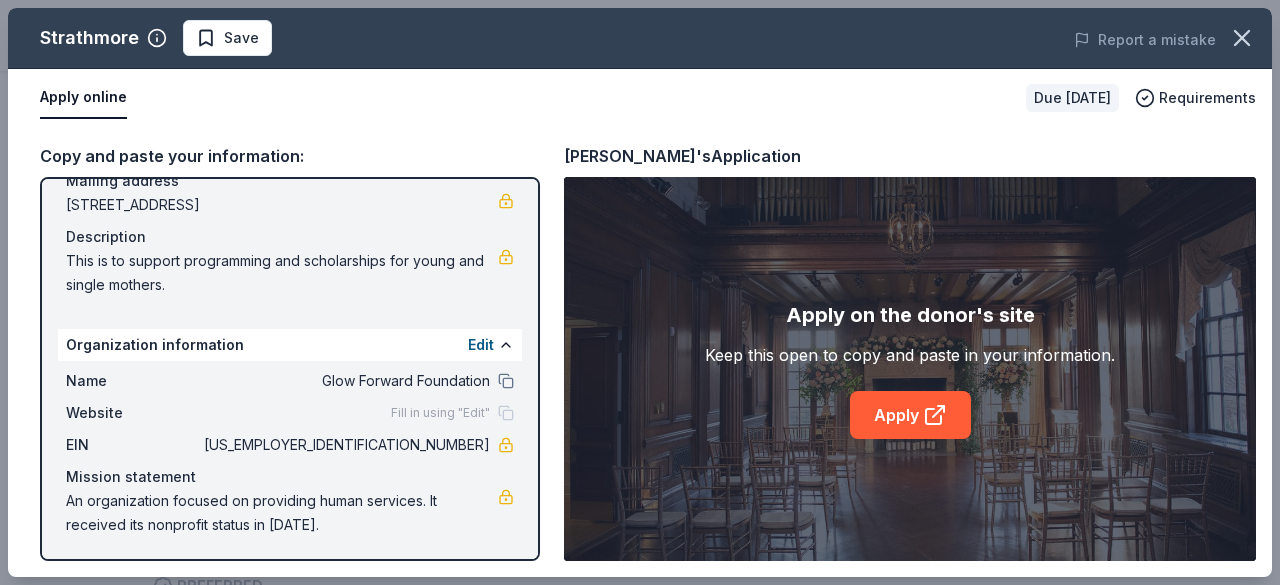 scroll, scrollTop: 164, scrollLeft: 0, axis: vertical 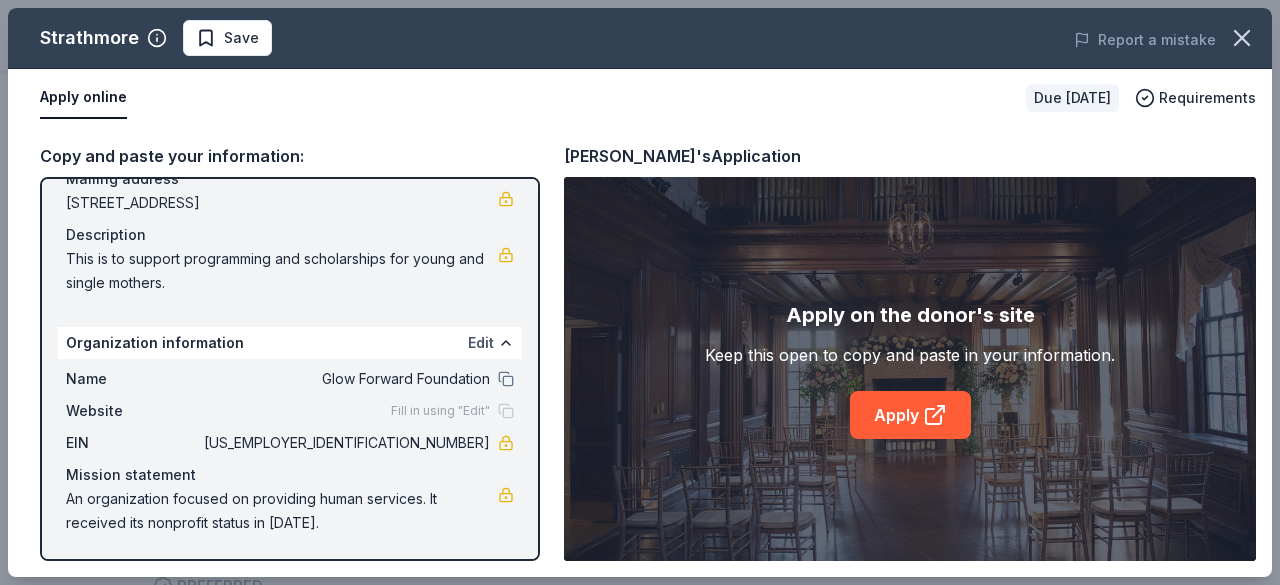 click on "Edit" at bounding box center (481, 343) 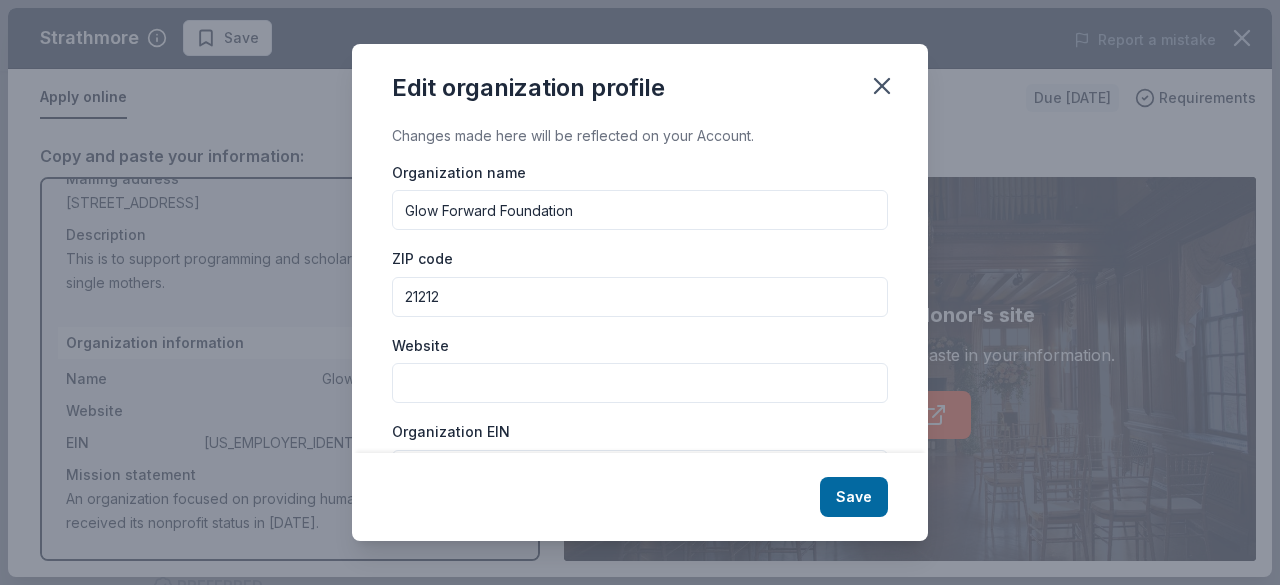 click on "Website" at bounding box center (640, 383) 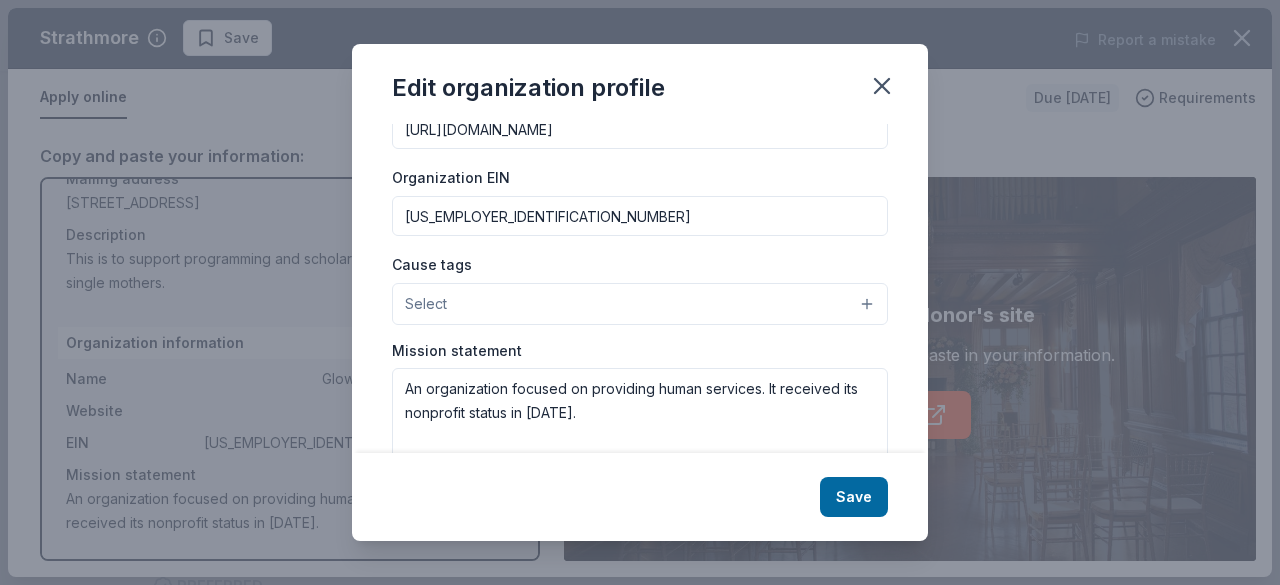 scroll, scrollTop: 300, scrollLeft: 0, axis: vertical 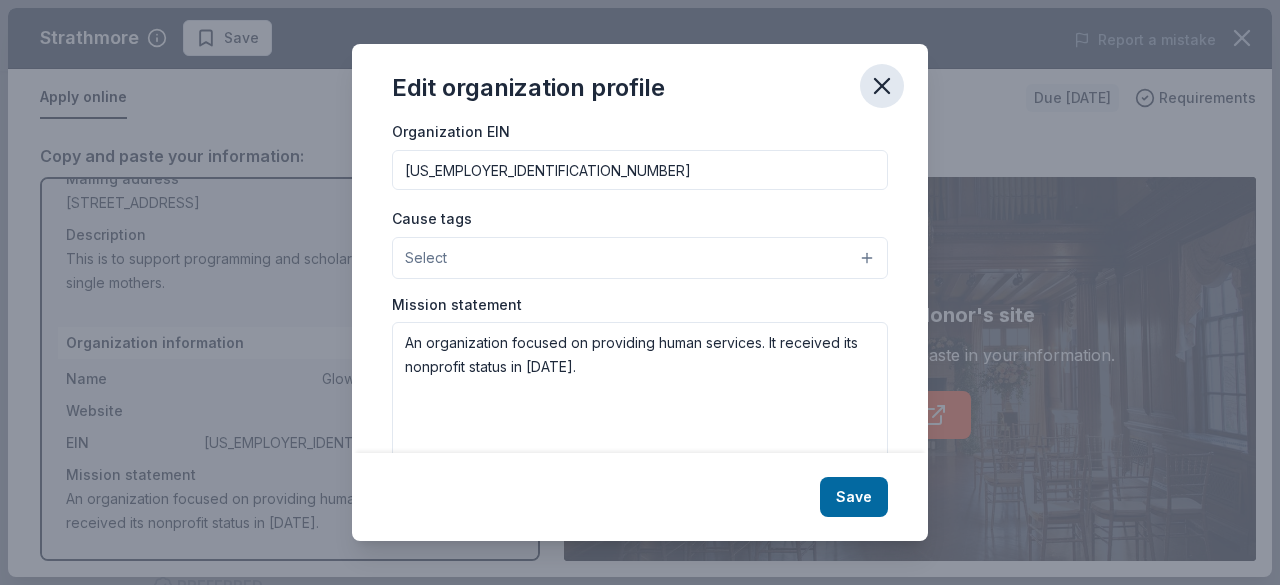 type on "[URL][DOMAIN_NAME]" 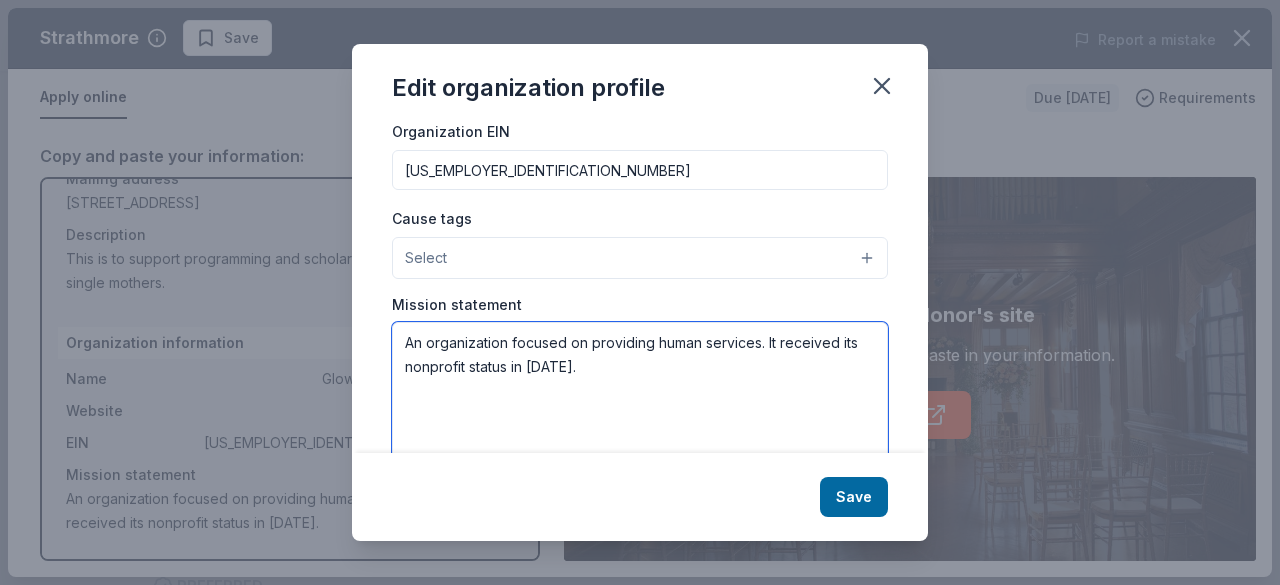 drag, startPoint x: 600, startPoint y: 373, endPoint x: 400, endPoint y: 335, distance: 203.57799 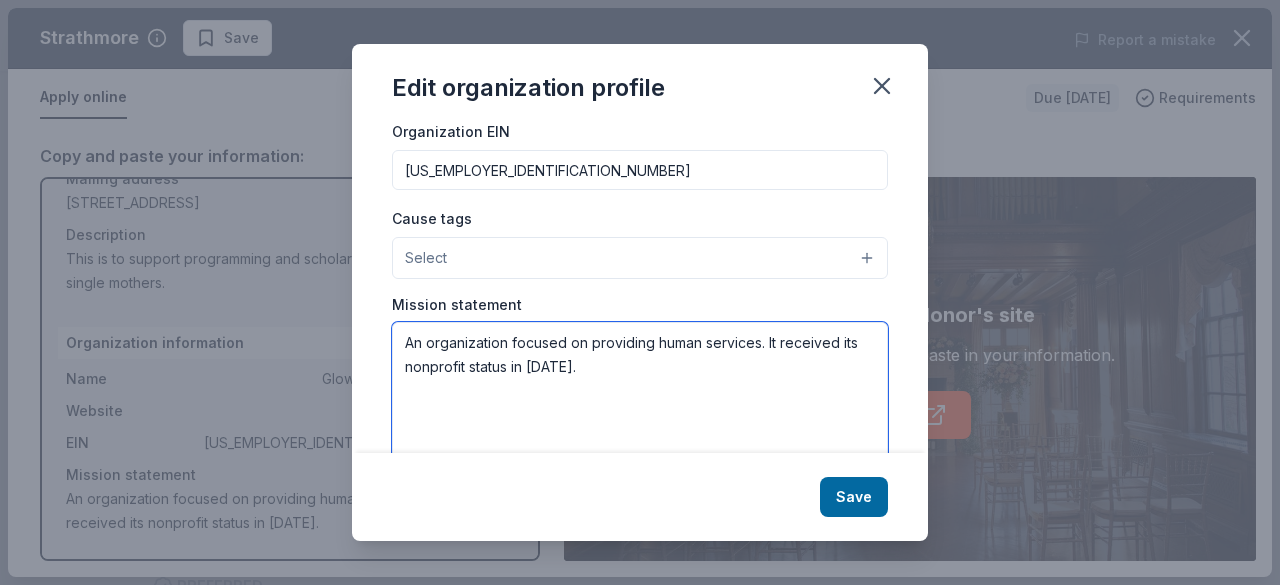 click on "An organization focused on providing human services. It received its nonprofit status in 2023." at bounding box center [640, 391] 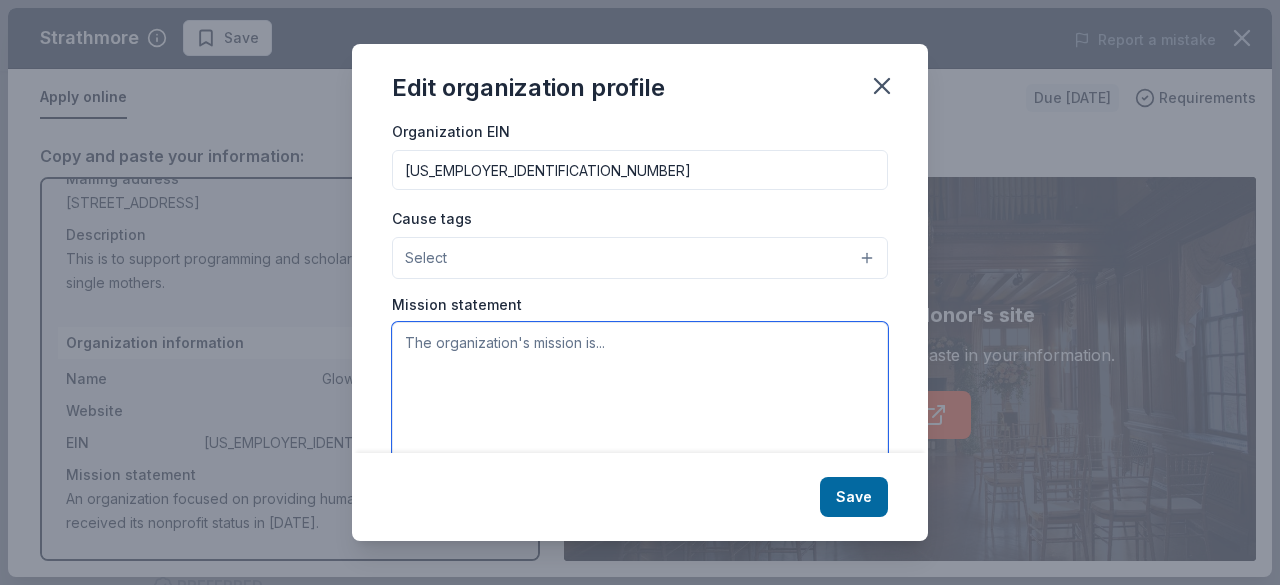 click at bounding box center (640, 391) 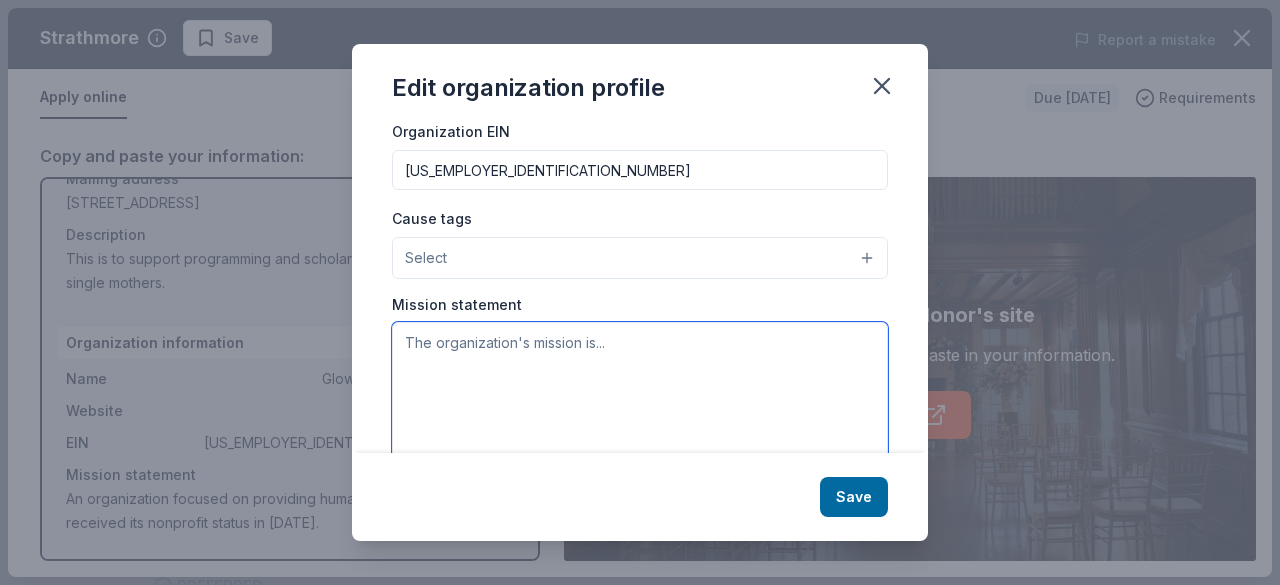 paste on "To ensure each young and single mom is provided with the opportunity, resources, and wrap-around support services to achieve her own level of success; by supporting her individually and empowering her to empower herself." 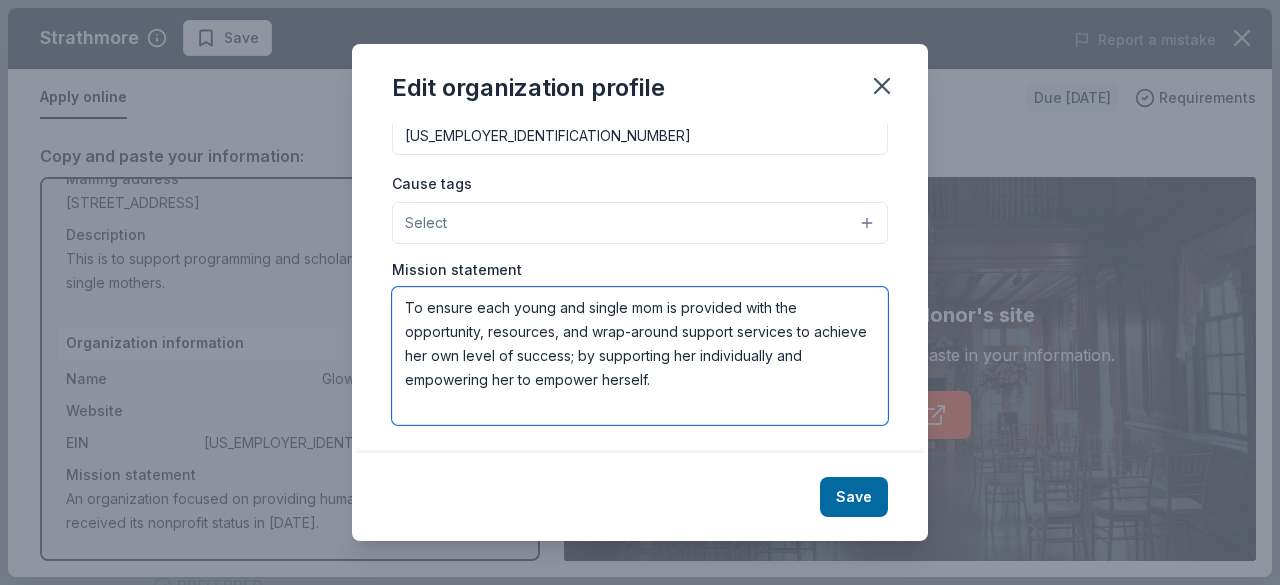 scroll, scrollTop: 235, scrollLeft: 0, axis: vertical 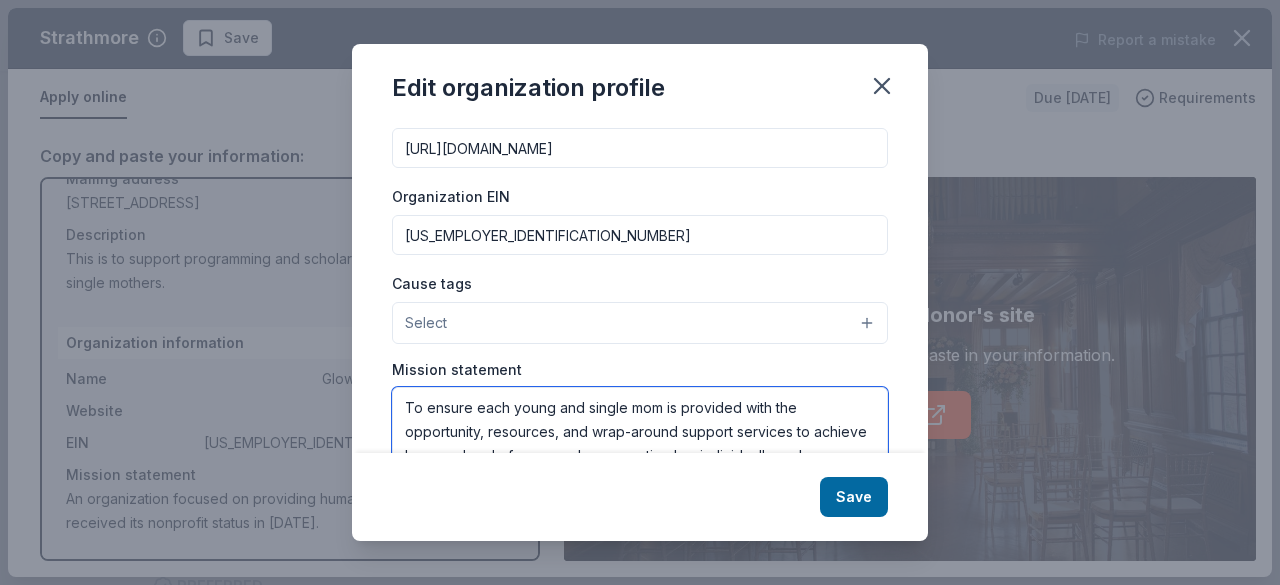type on "To ensure each young and single mom is provided with the opportunity, resources, and wrap-around support services to achieve her own level of success; by supporting her individually and empowering her to empower herself." 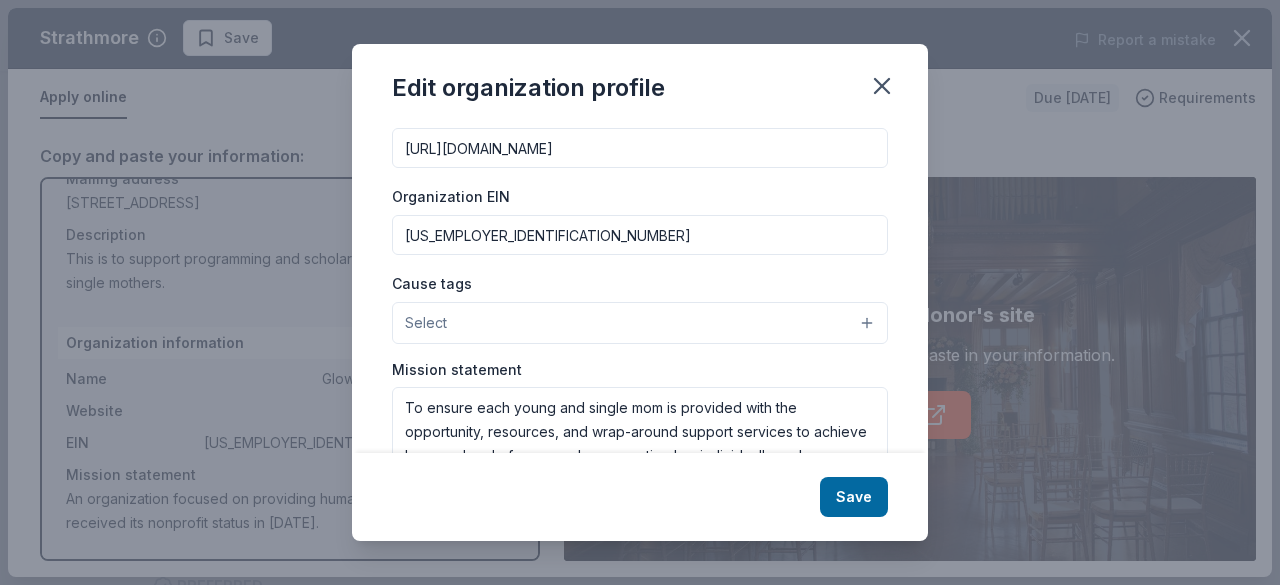 click on "Select" at bounding box center (640, 323) 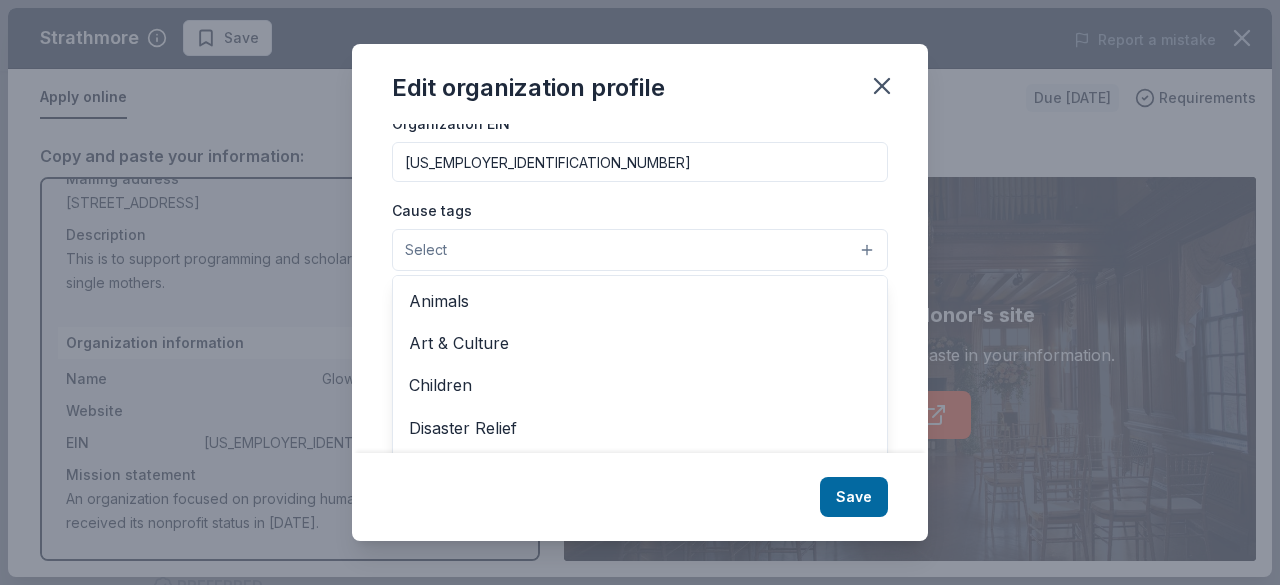 scroll, scrollTop: 335, scrollLeft: 0, axis: vertical 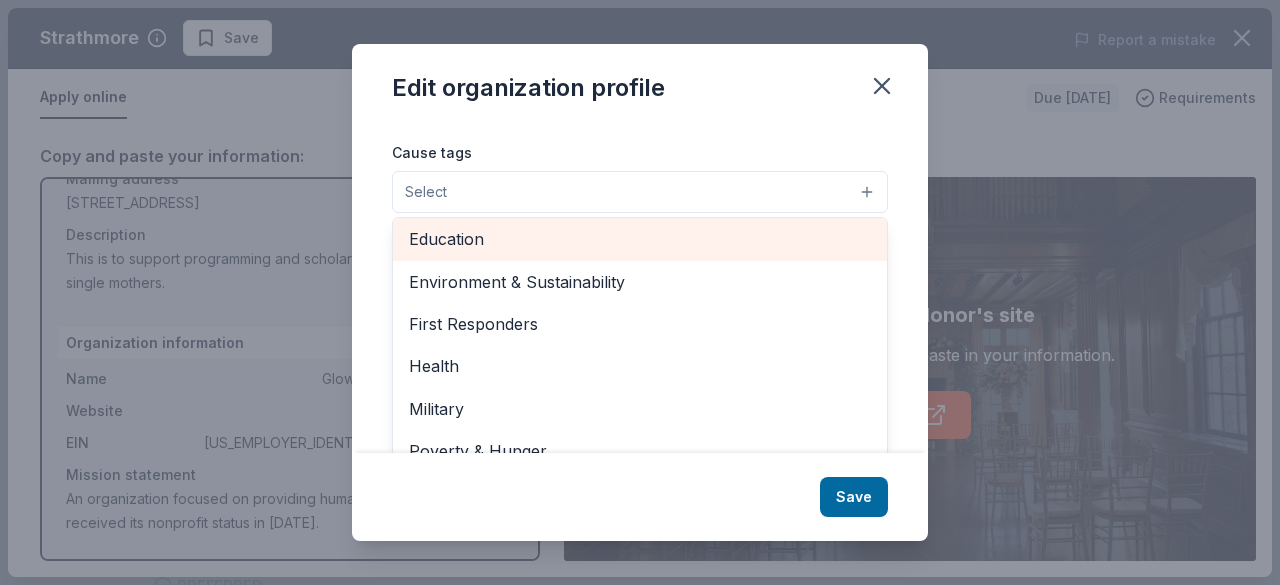 click on "Education" at bounding box center (640, 239) 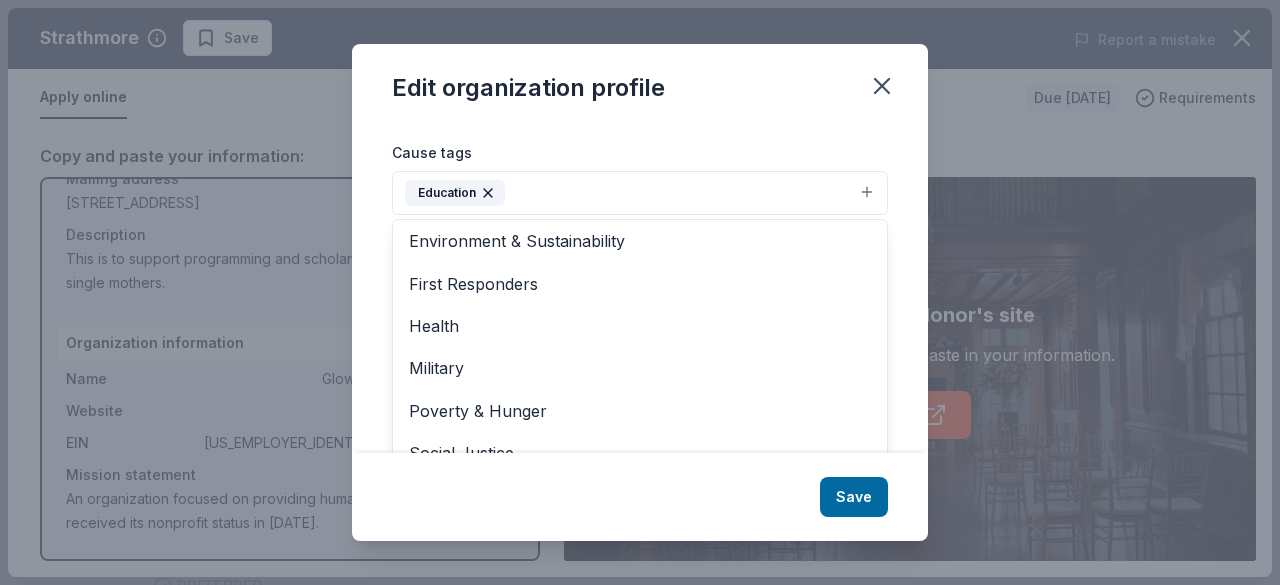click on "Changes made here will be reflected on your Account. Organization name Glow Forward Foundation ZIP code 21212 Website https://www.theglowforwardfoundation.org/ Organization EIN 87-4662296 Cause tags Education Animals Art & Culture Children Disaster Relief Environment & Sustainability First Responders Health Military Poverty & Hunger Social Justice Wellness & Fitness Mission statement To ensure each young and single mom is provided with the opportunity, resources, and wrap-around support services to achieve her own level of success; by supporting her individually and empowering her to empower herself." at bounding box center [640, 289] 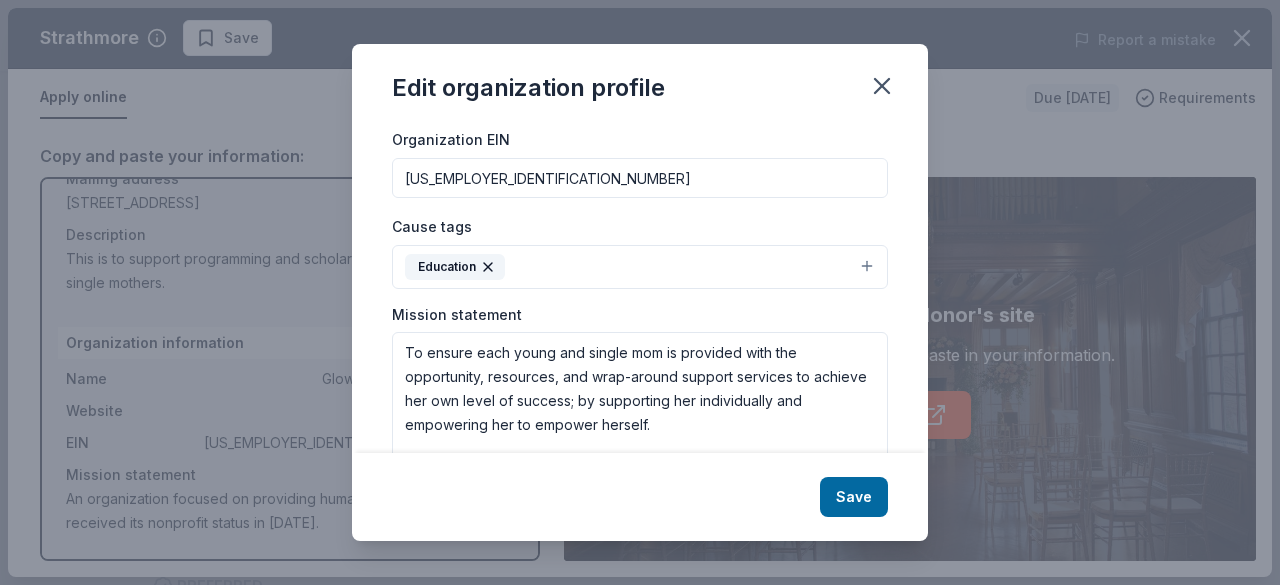scroll, scrollTop: 336, scrollLeft: 0, axis: vertical 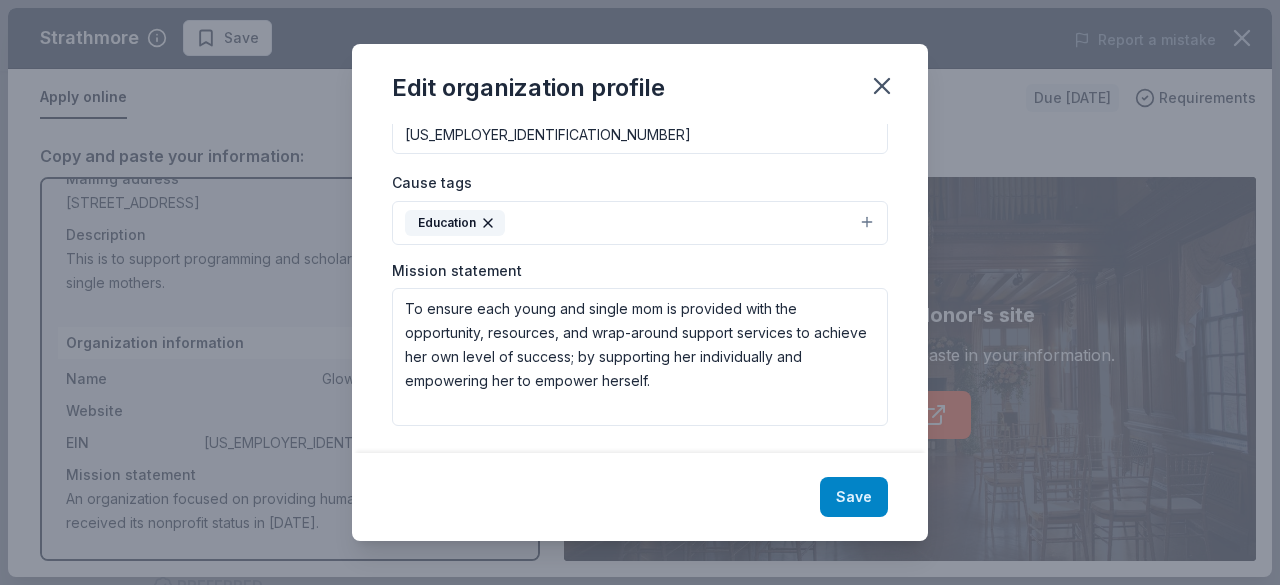 click on "Save" at bounding box center (854, 497) 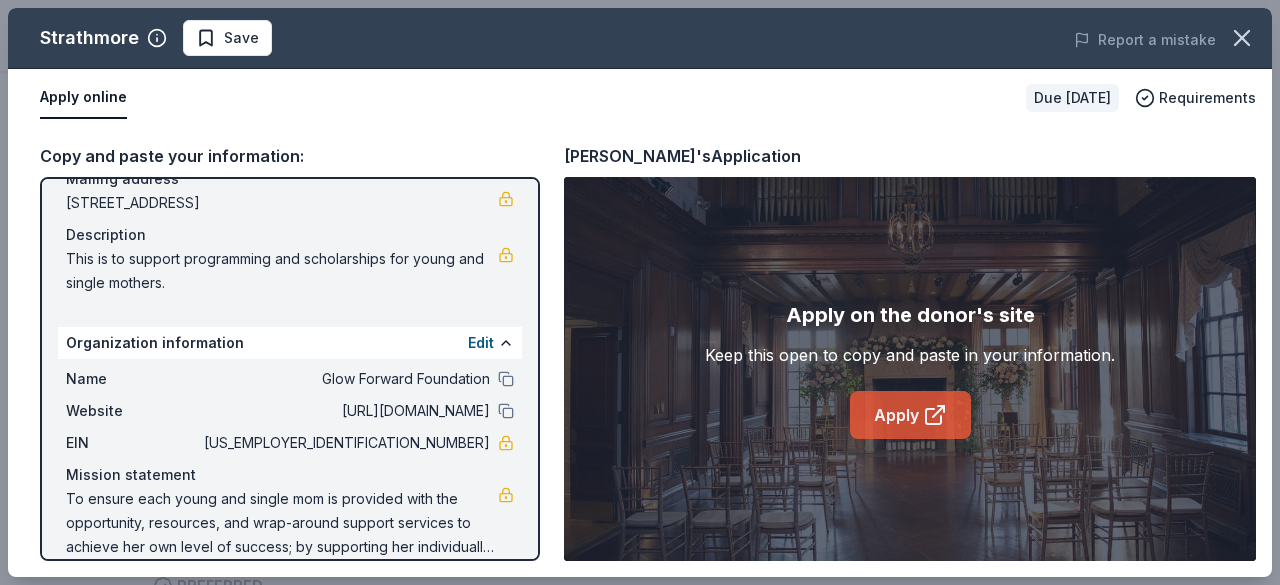 click on "Apply" at bounding box center [910, 415] 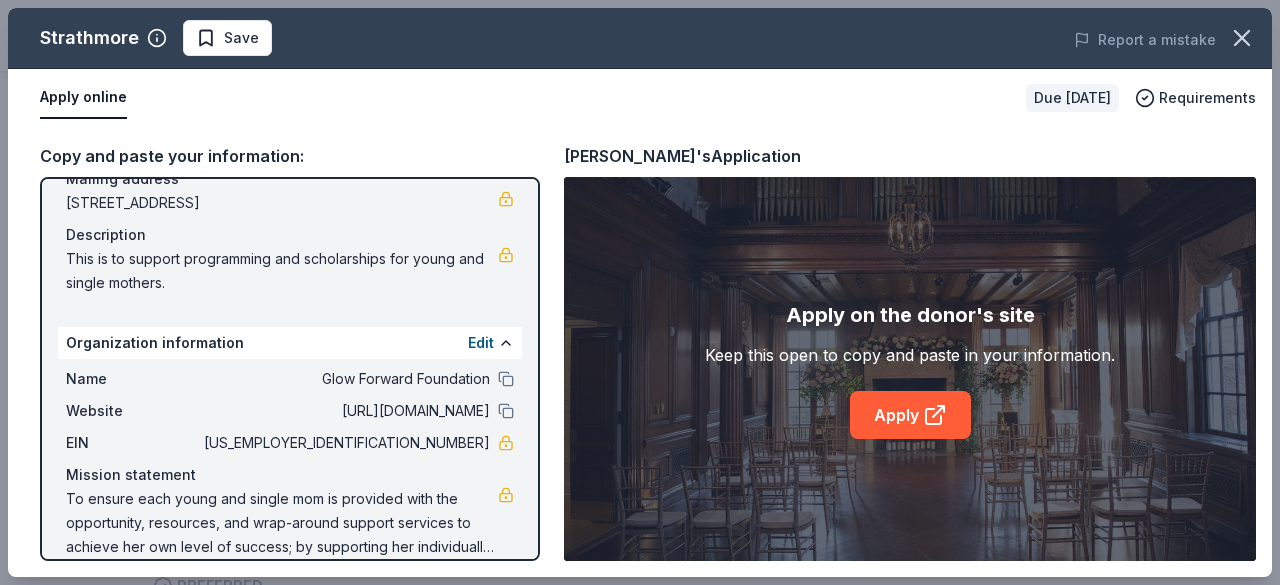 scroll, scrollTop: 64, scrollLeft: 0, axis: vertical 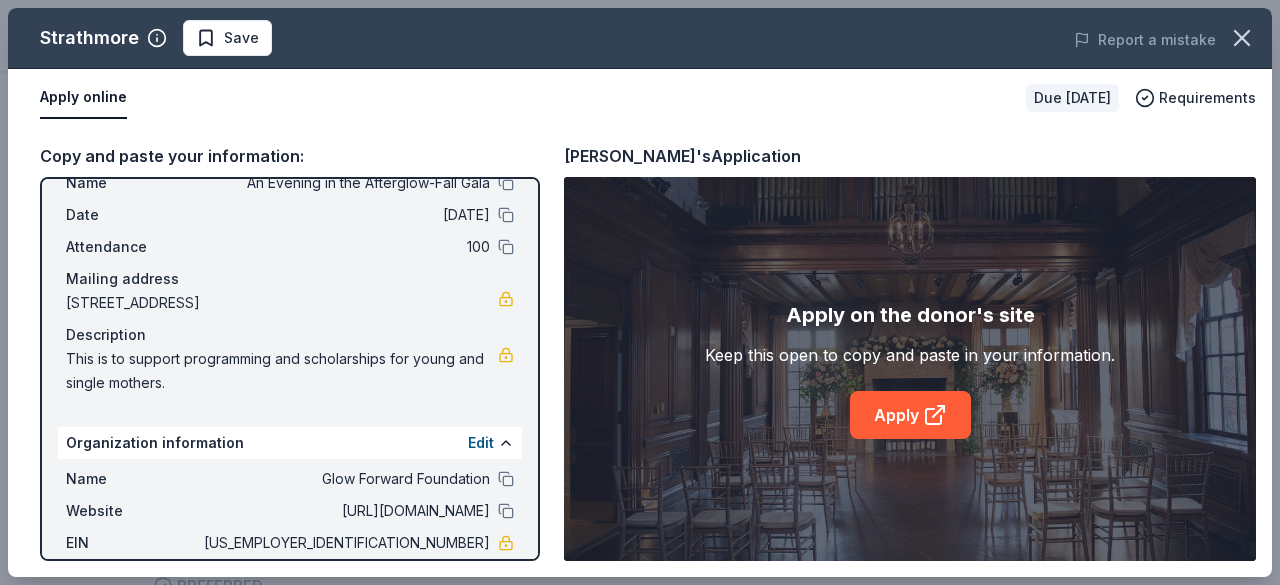 click on "[STREET_ADDRESS]" at bounding box center [282, 303] 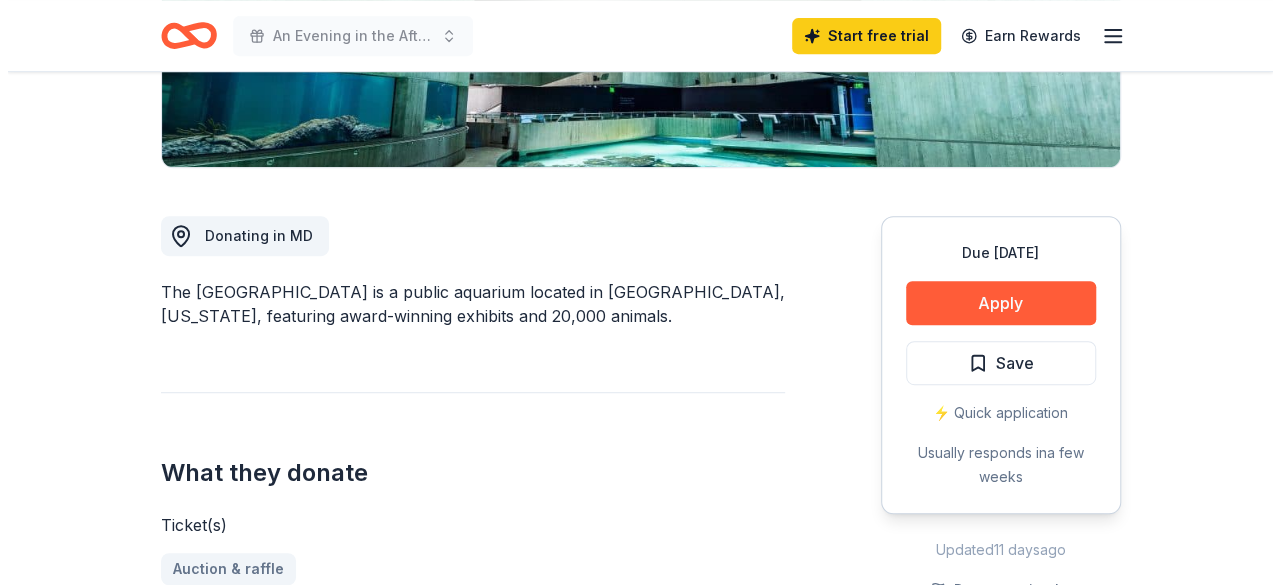 scroll, scrollTop: 400, scrollLeft: 0, axis: vertical 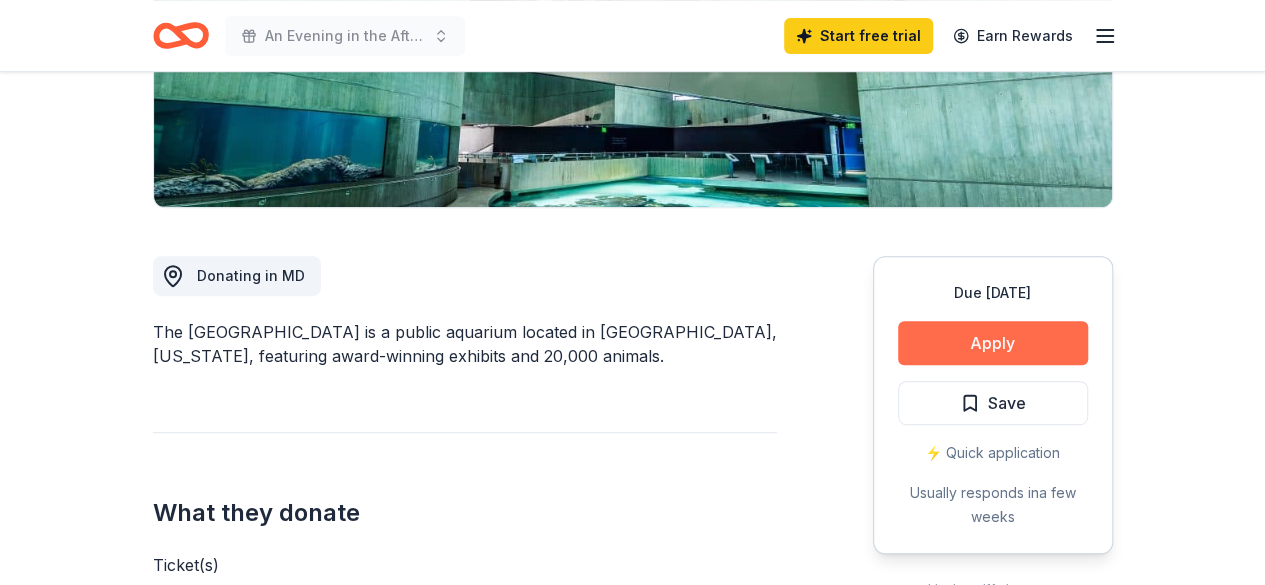 click on "Apply" at bounding box center (993, 343) 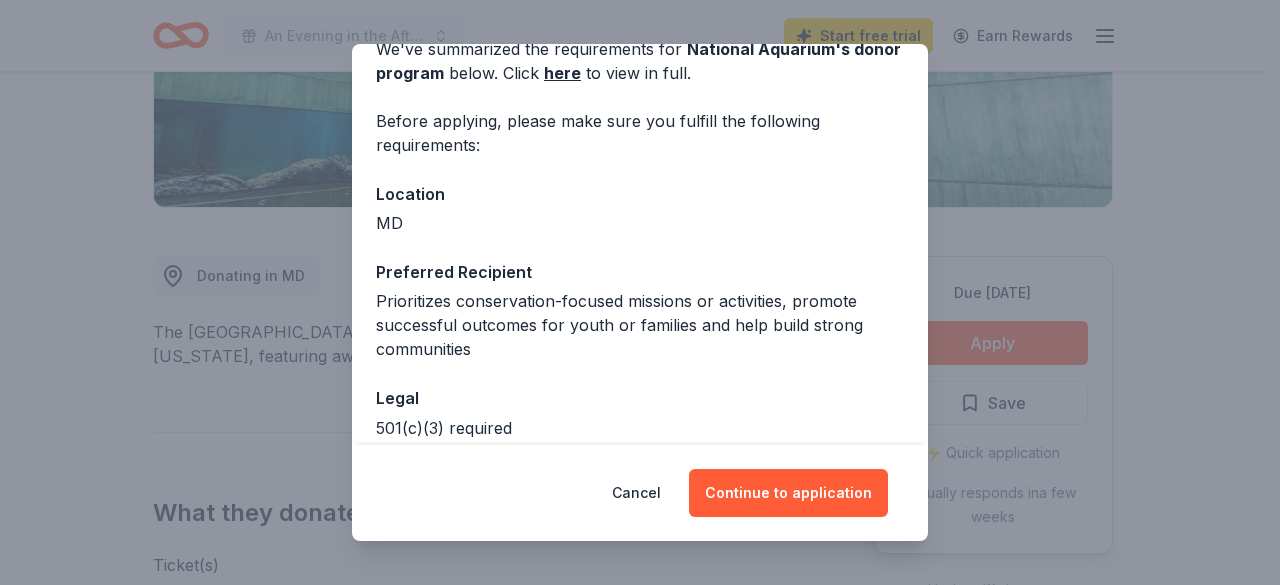 scroll, scrollTop: 204, scrollLeft: 0, axis: vertical 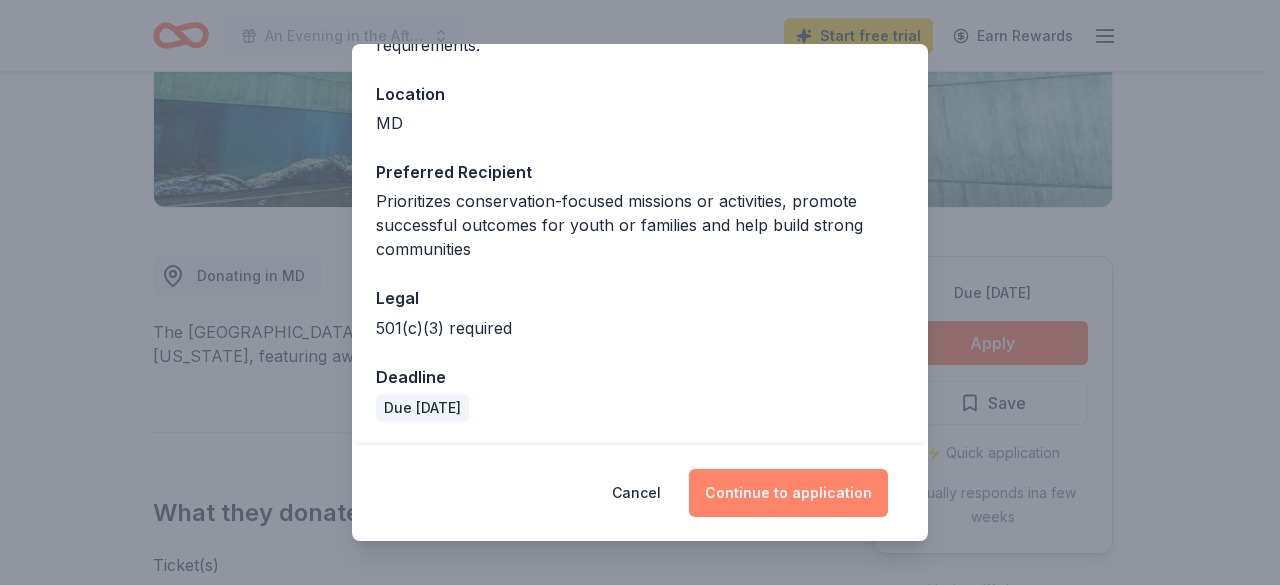 click on "Continue to application" at bounding box center [788, 493] 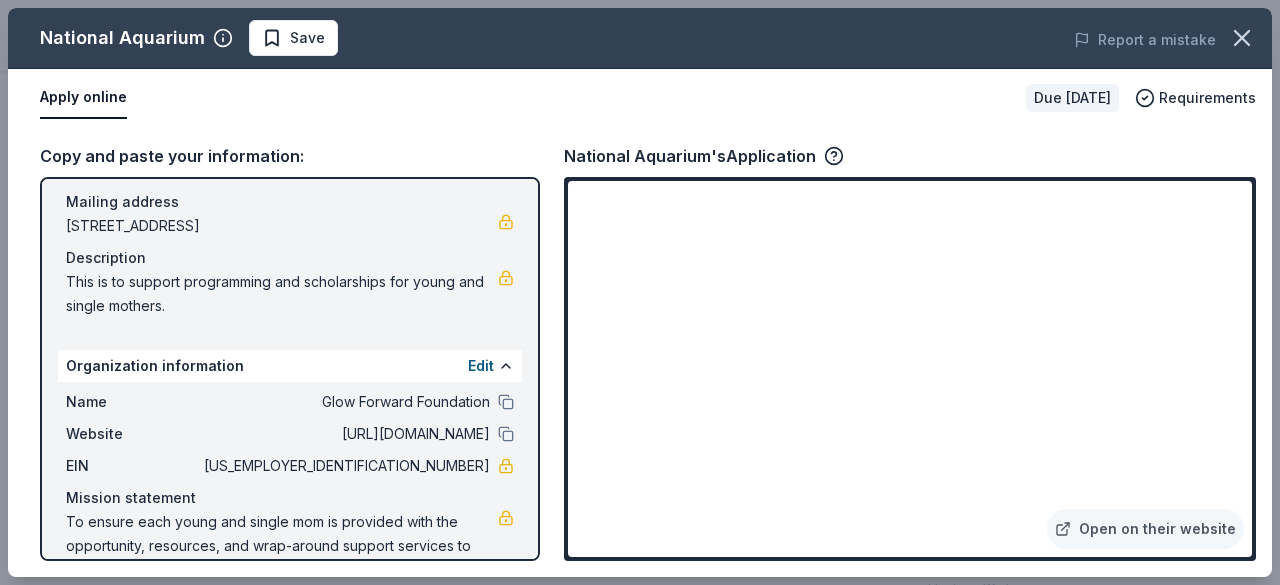 scroll, scrollTop: 188, scrollLeft: 0, axis: vertical 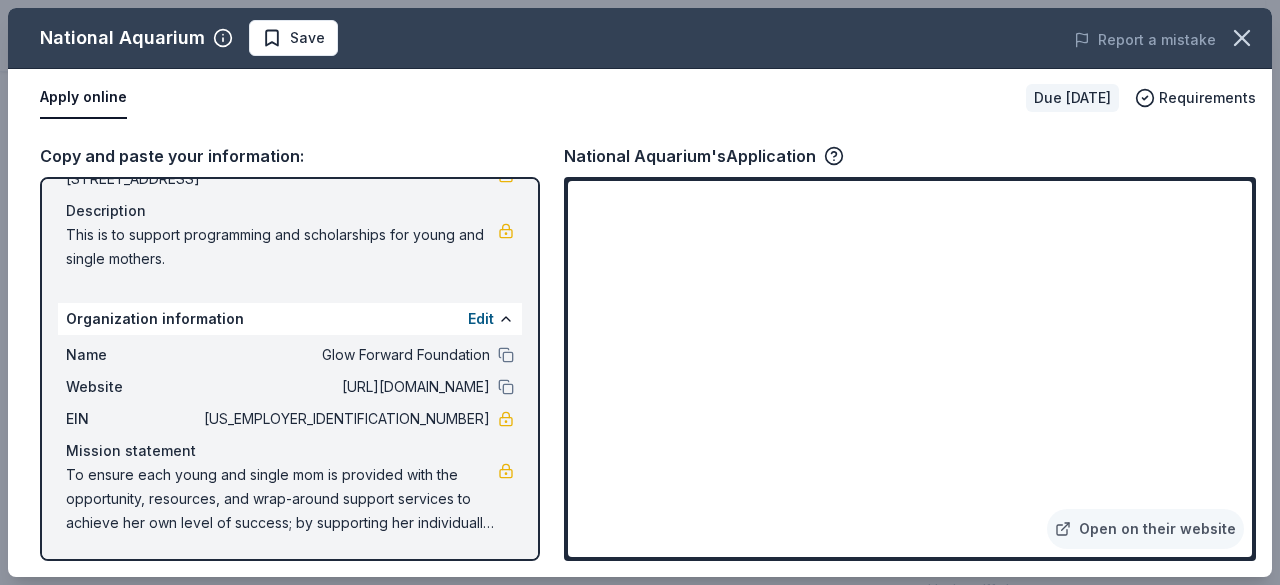 click on "Apply online Due [DATE] Requirements" at bounding box center (640, 98) 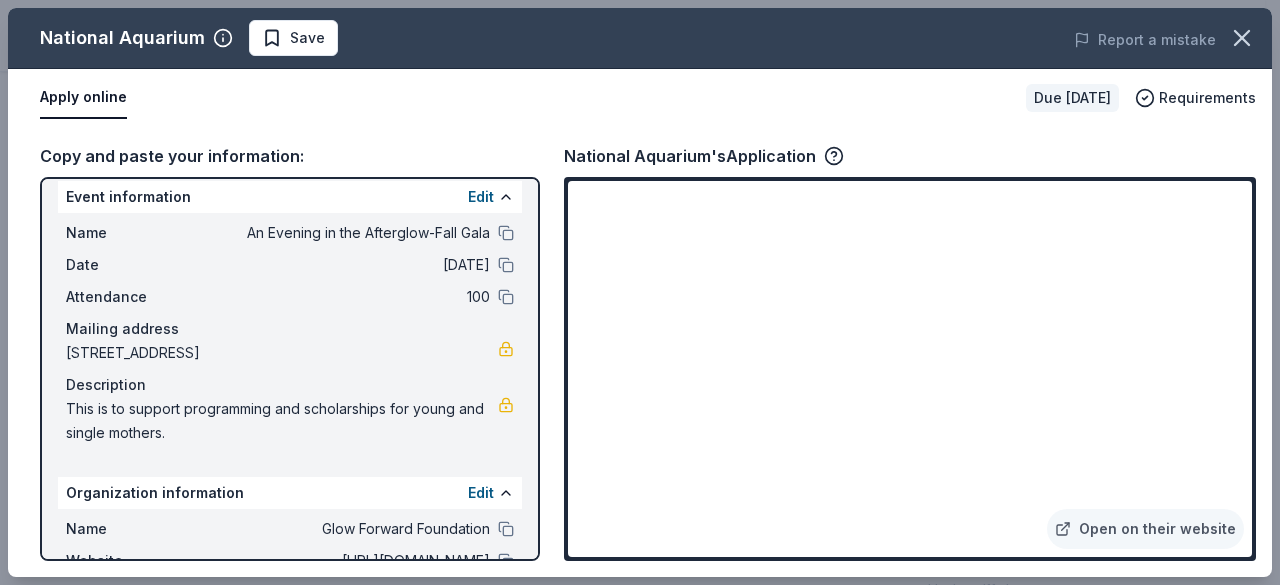scroll, scrollTop: 0, scrollLeft: 0, axis: both 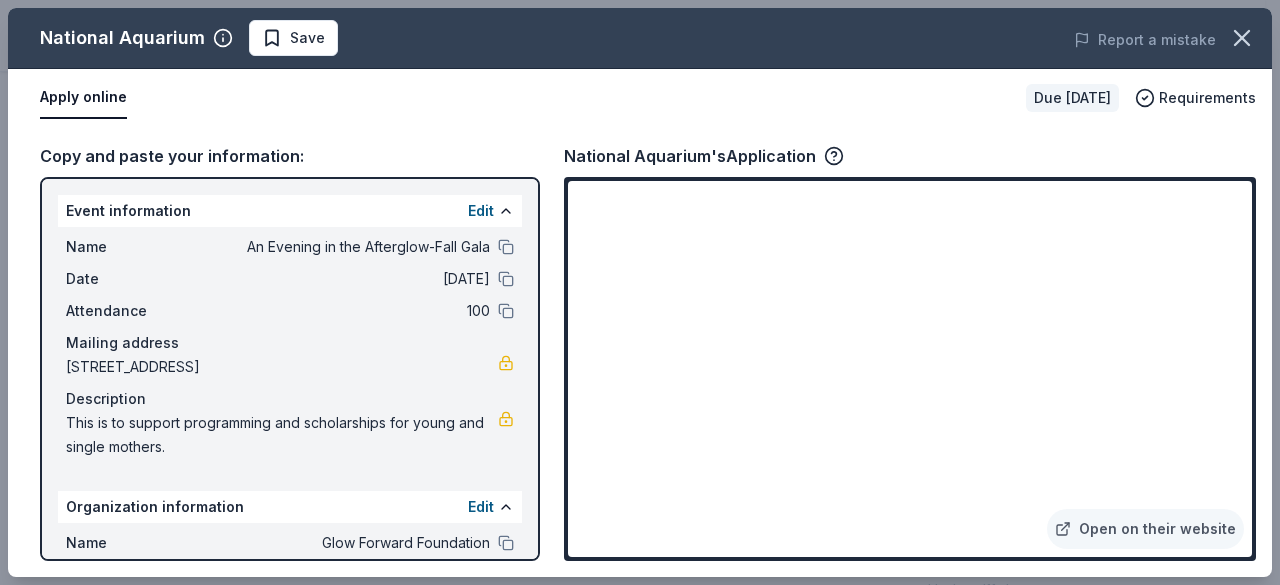 drag, startPoint x: 69, startPoint y: 424, endPoint x: 107, endPoint y: 433, distance: 39.051247 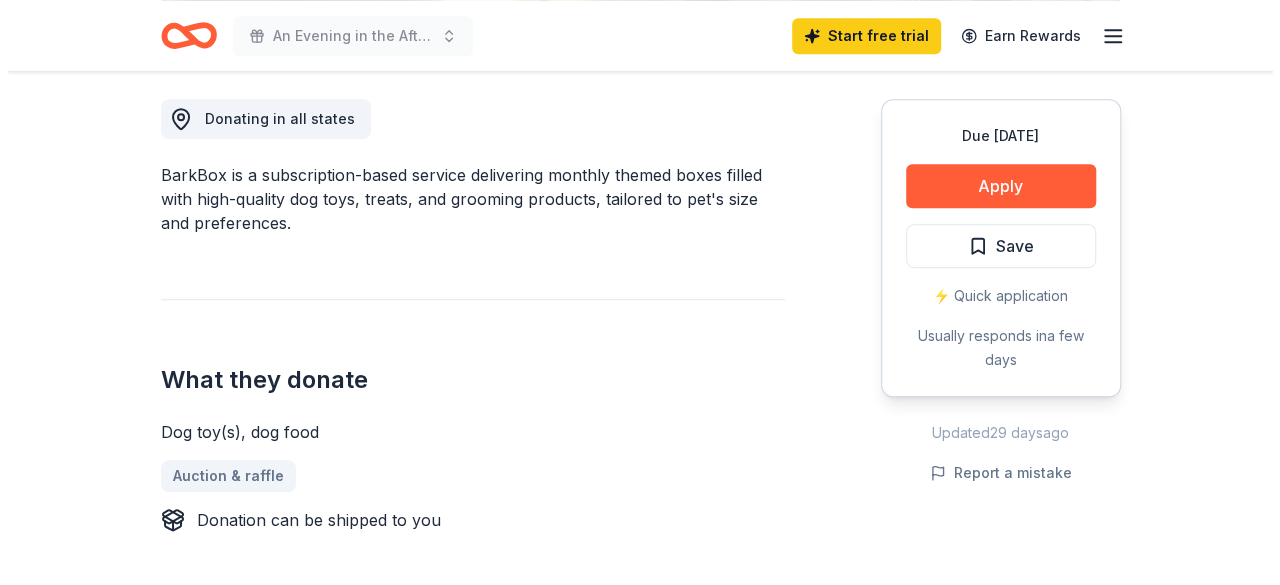 scroll, scrollTop: 600, scrollLeft: 0, axis: vertical 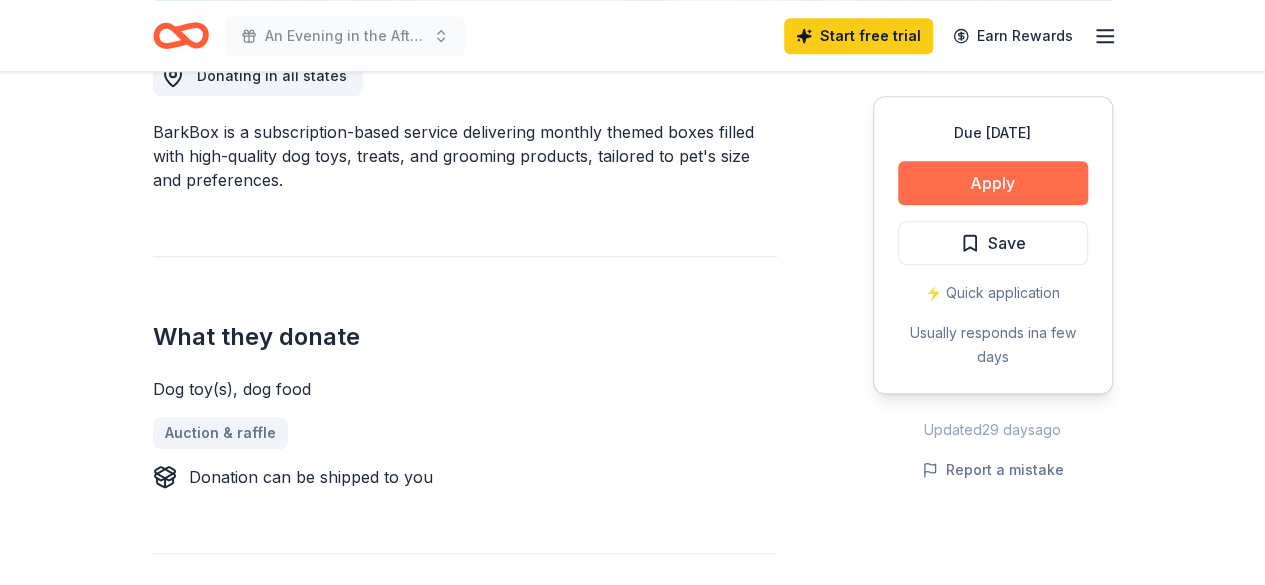 click on "Apply" at bounding box center [993, 183] 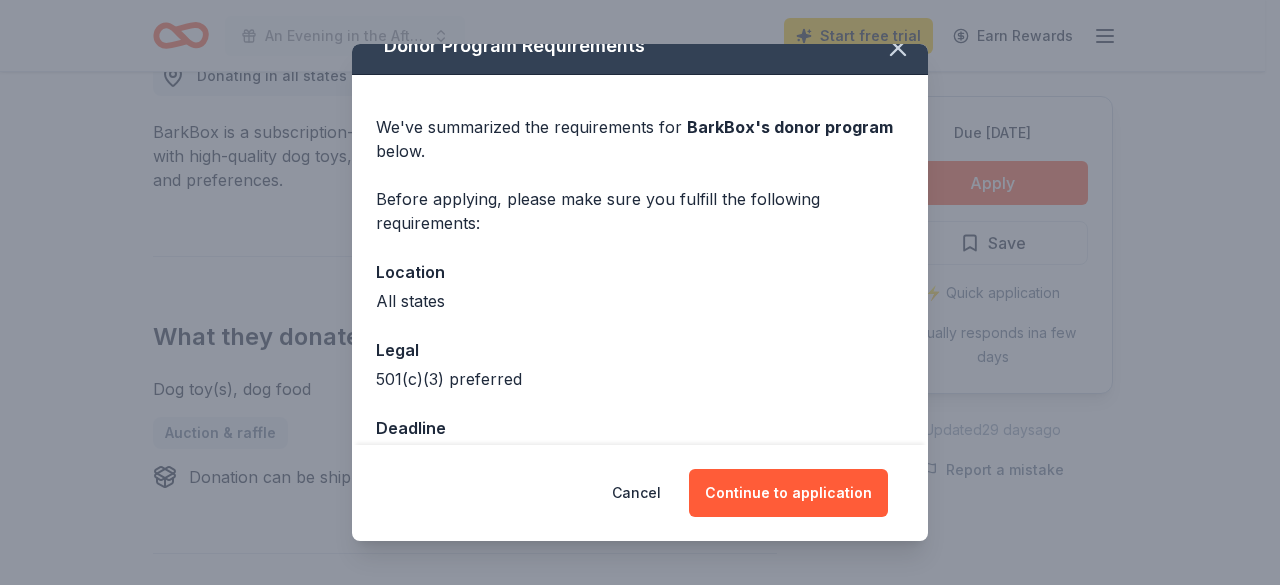 scroll, scrollTop: 0, scrollLeft: 0, axis: both 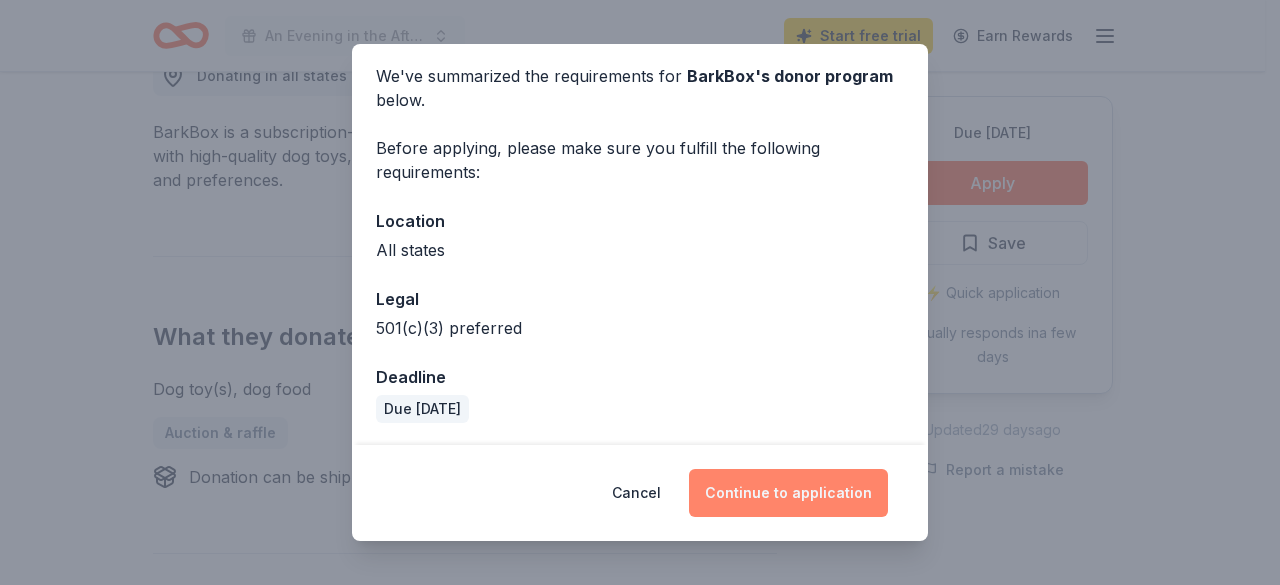 click on "Continue to application" at bounding box center [788, 493] 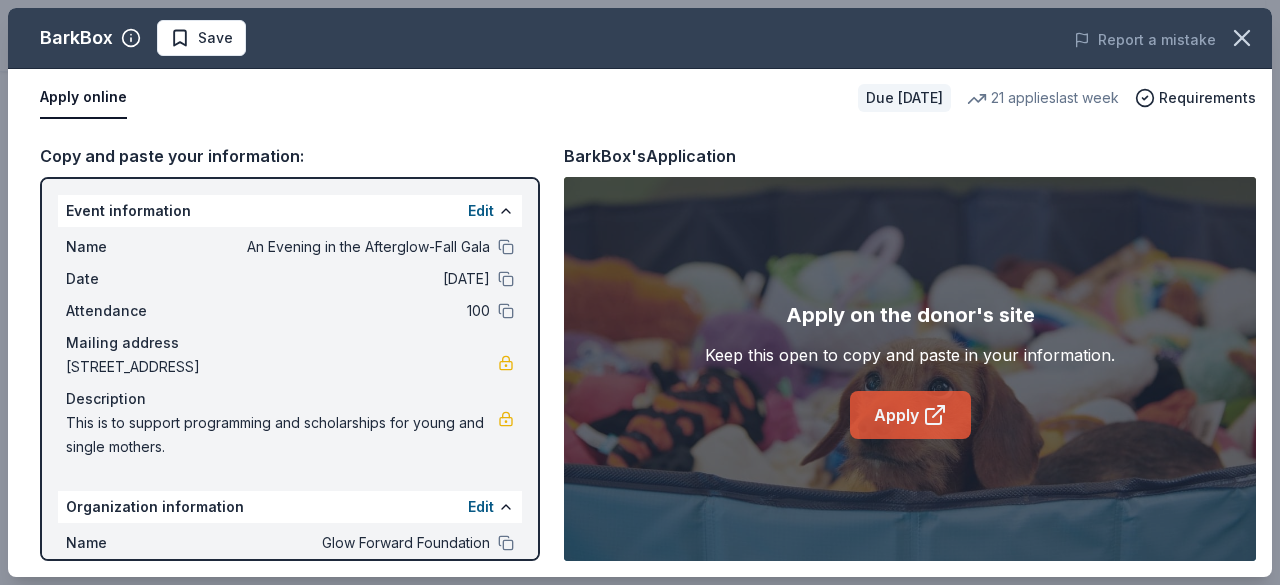 click on "Apply" at bounding box center (910, 415) 